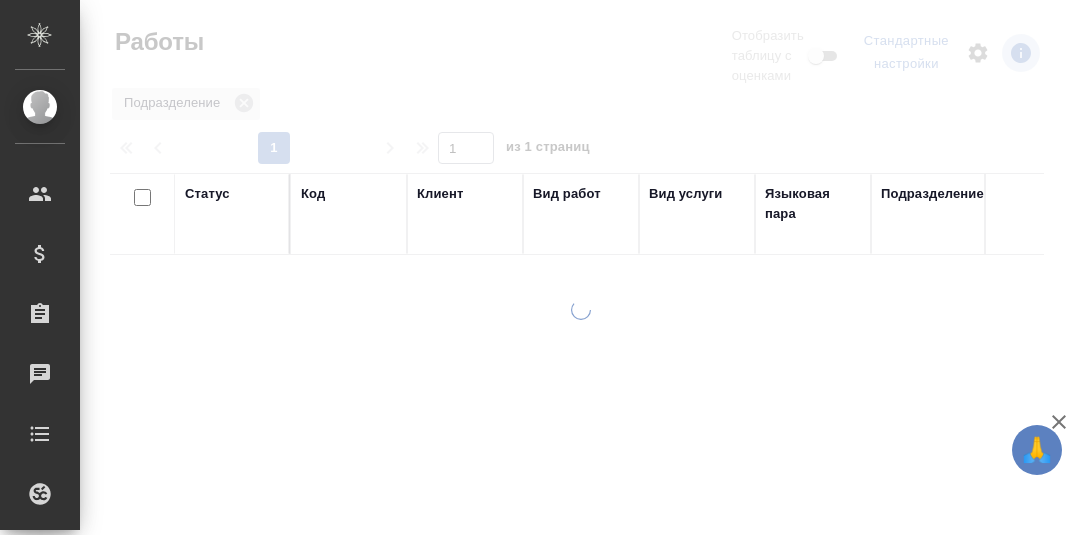 scroll, scrollTop: 0, scrollLeft: 0, axis: both 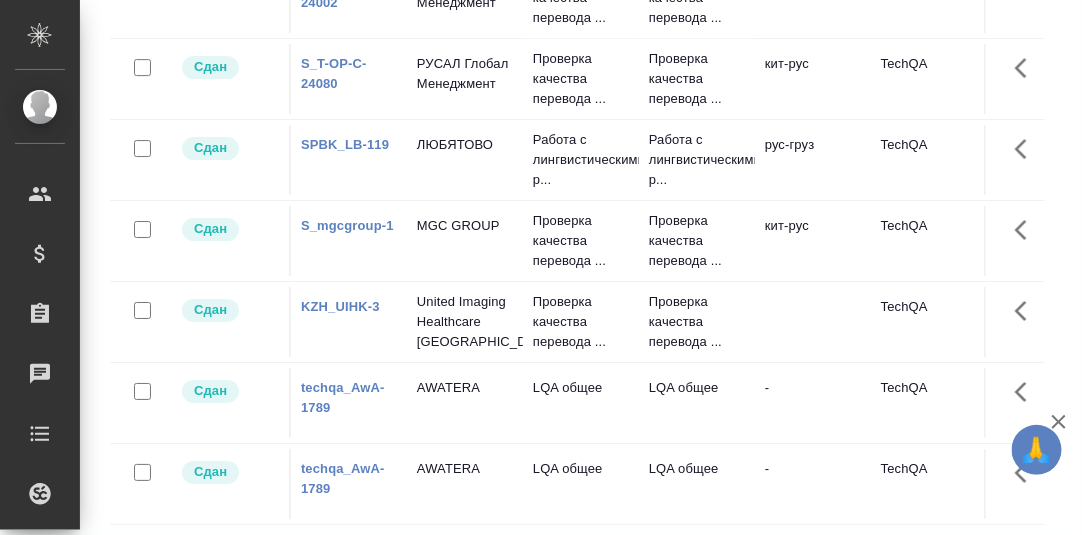 click on "techqa_AwA-1789" at bounding box center [343, 397] 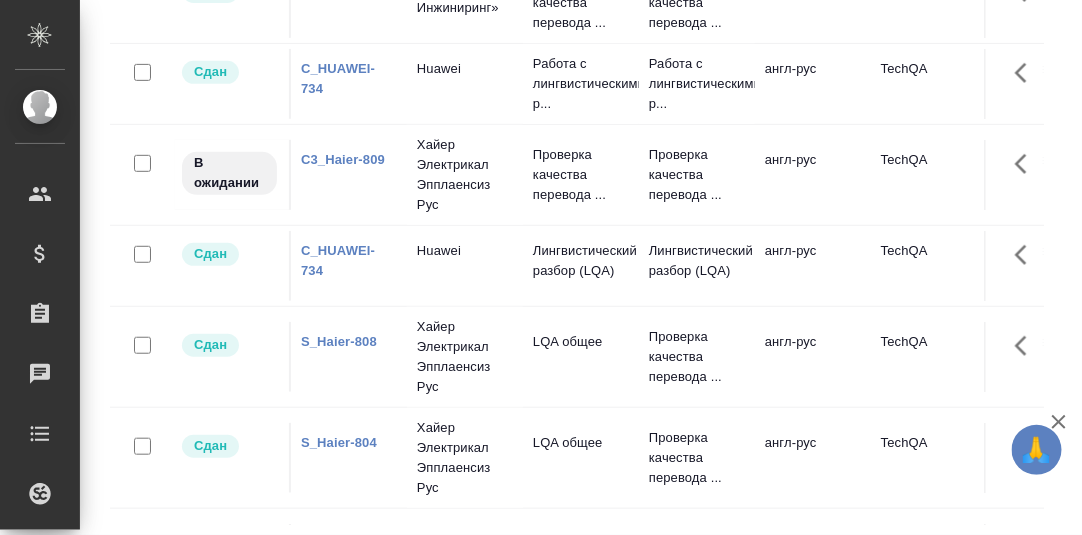 scroll, scrollTop: 0, scrollLeft: 0, axis: both 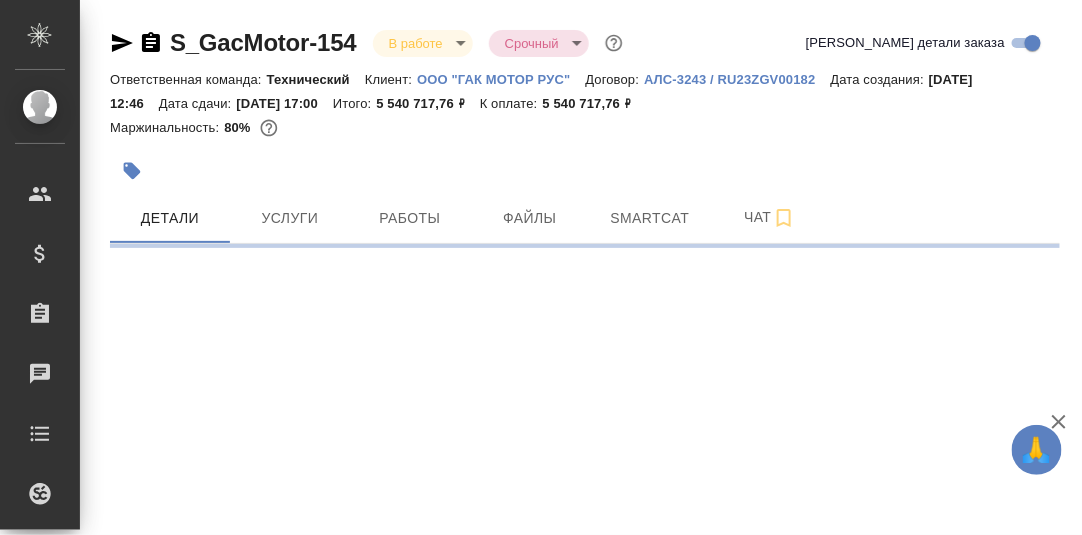 select on "RU" 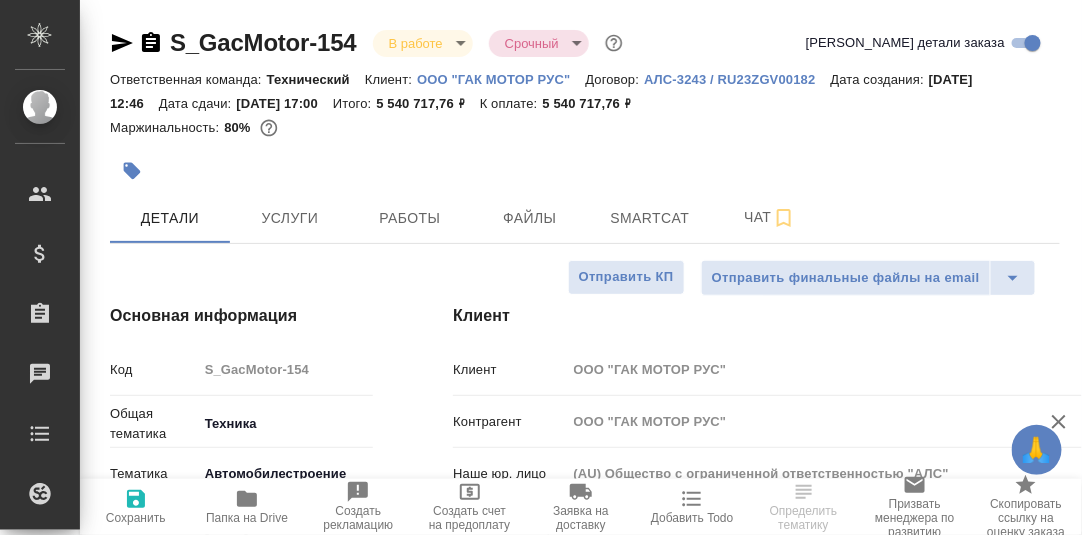 type on "x" 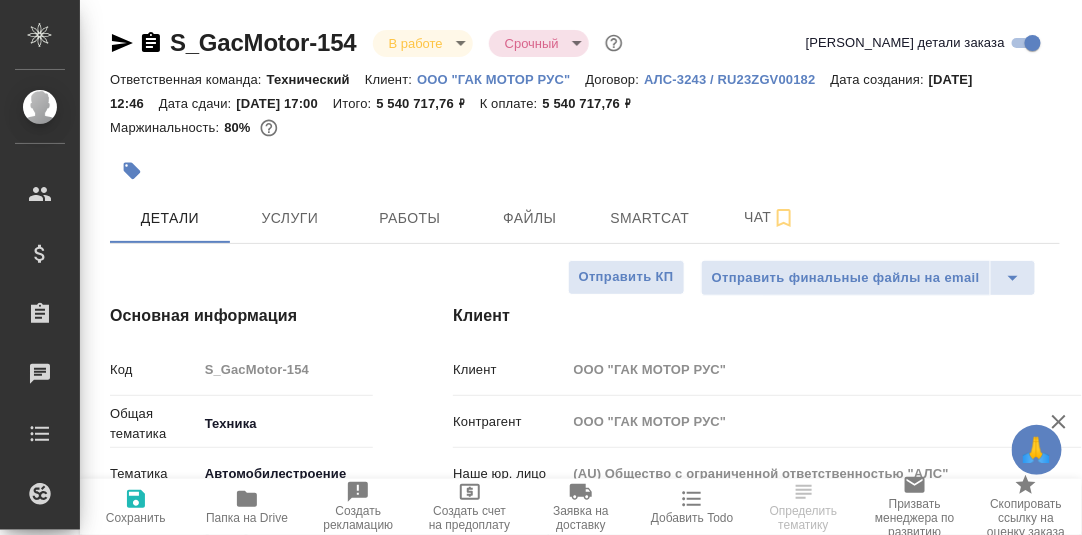 type on "x" 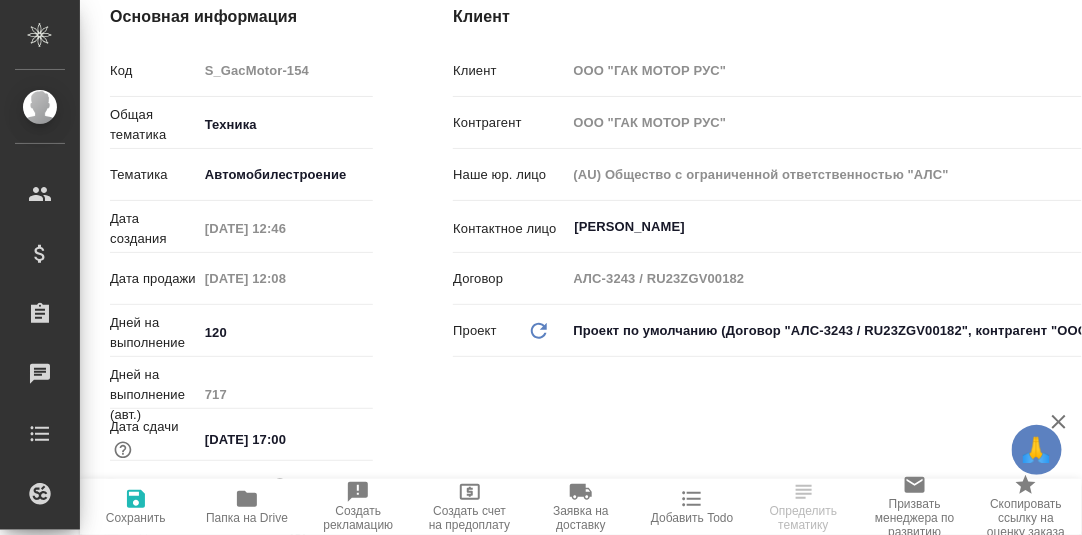 scroll, scrollTop: 0, scrollLeft: 0, axis: both 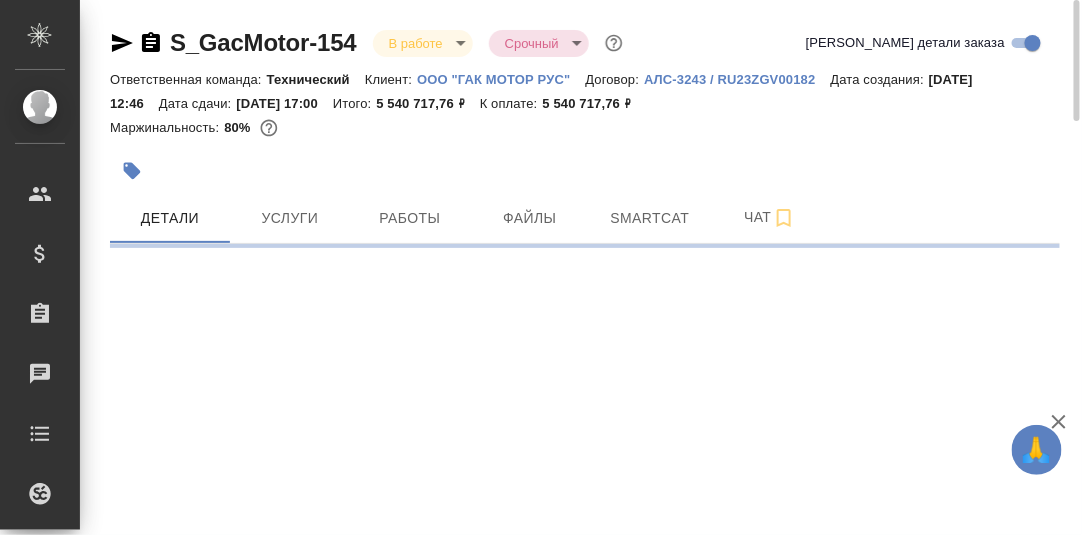 select on "RU" 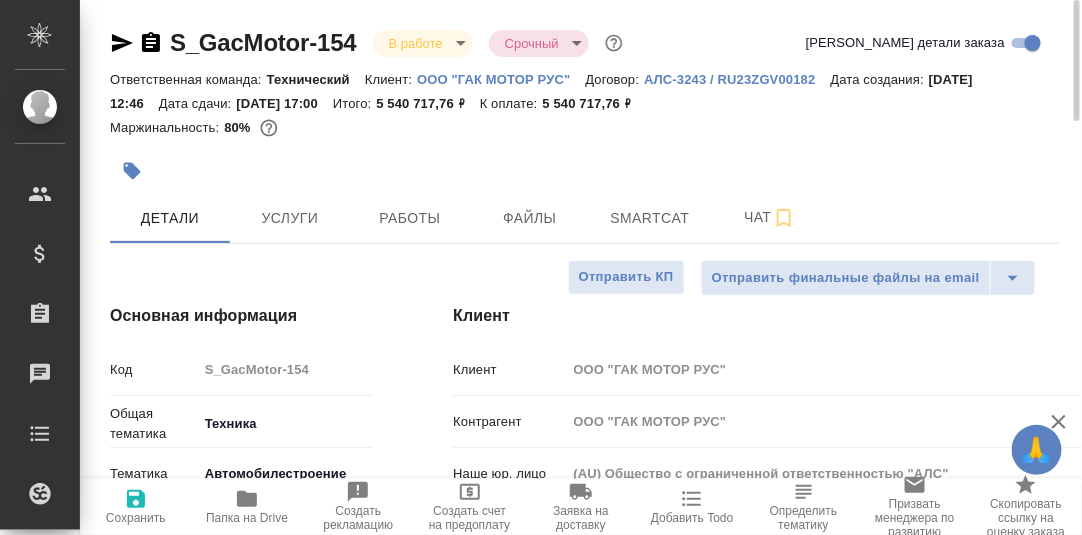 type on "x" 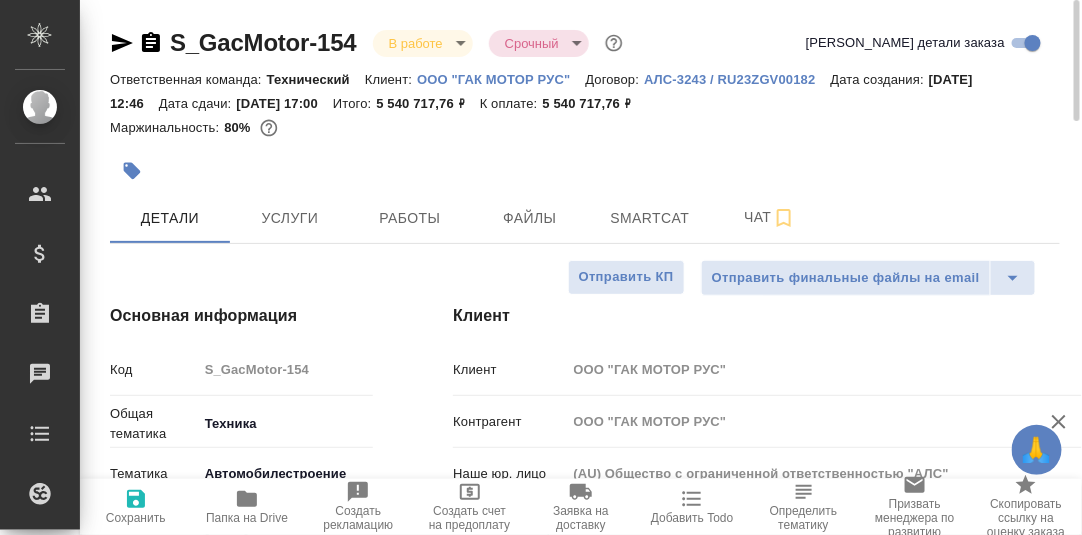 type on "x" 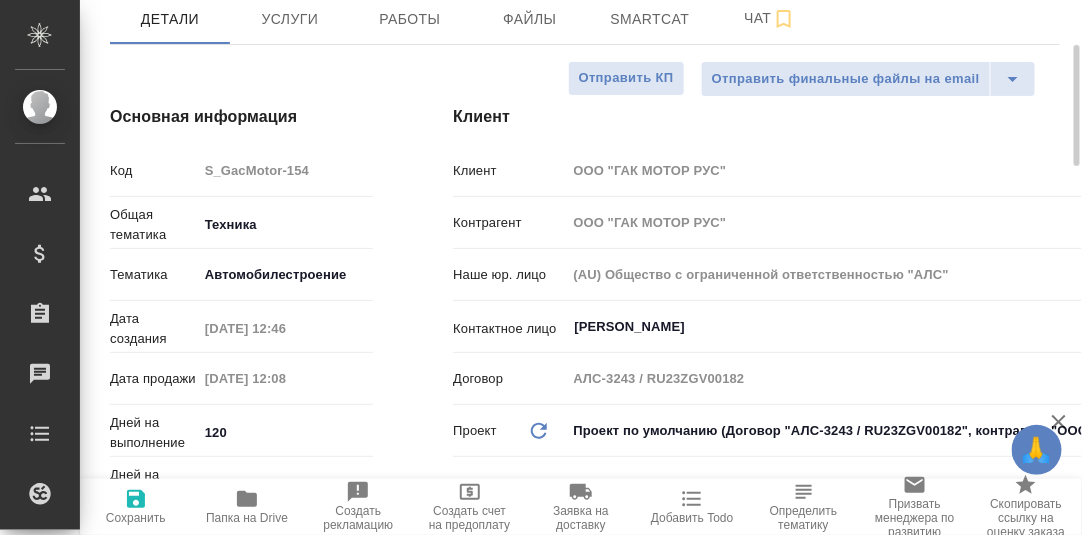scroll, scrollTop: 0, scrollLeft: 0, axis: both 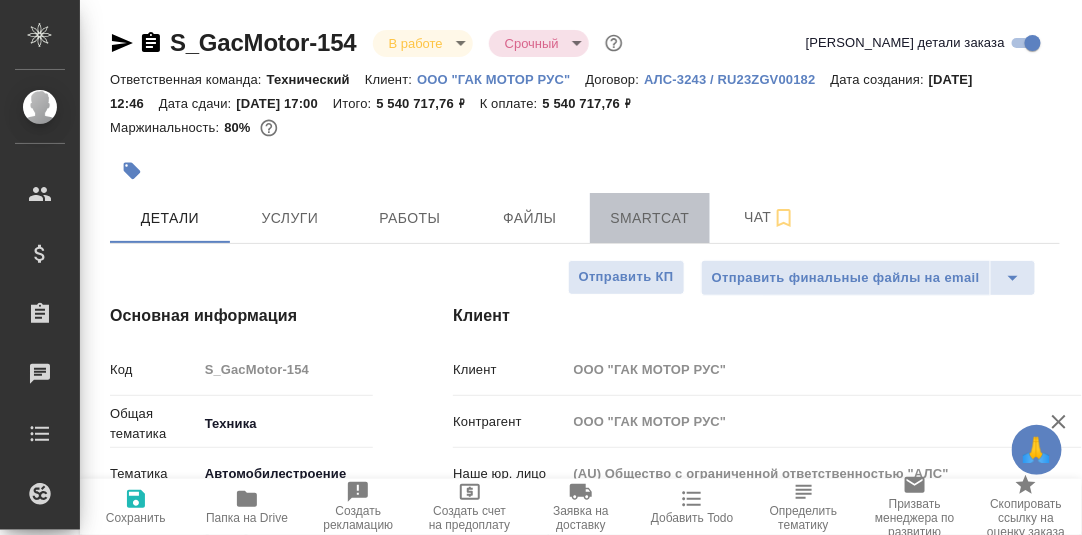 click on "Smartcat" at bounding box center [650, 218] 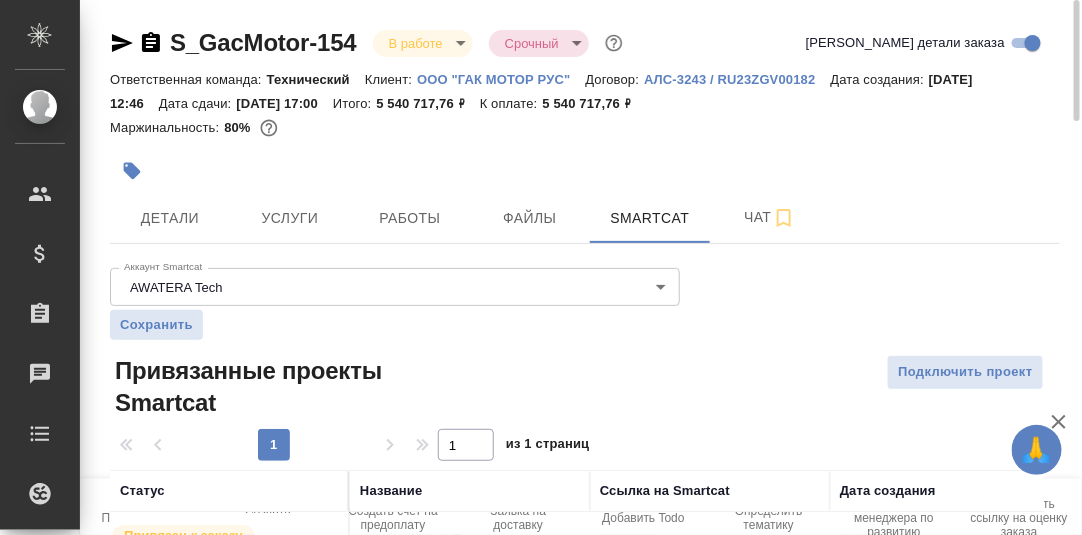scroll, scrollTop: 114, scrollLeft: 0, axis: vertical 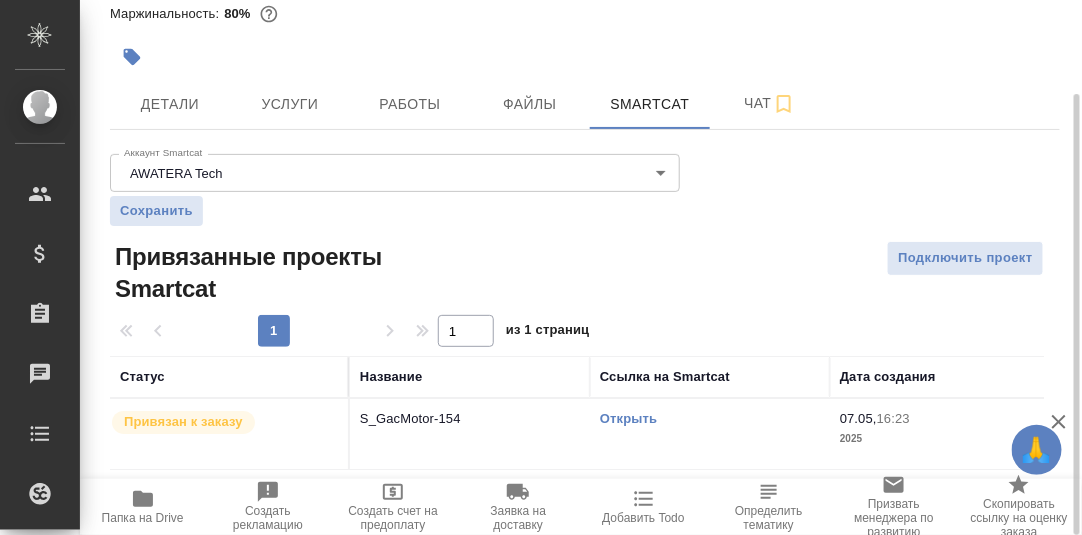 click on "Открыть" at bounding box center [628, 418] 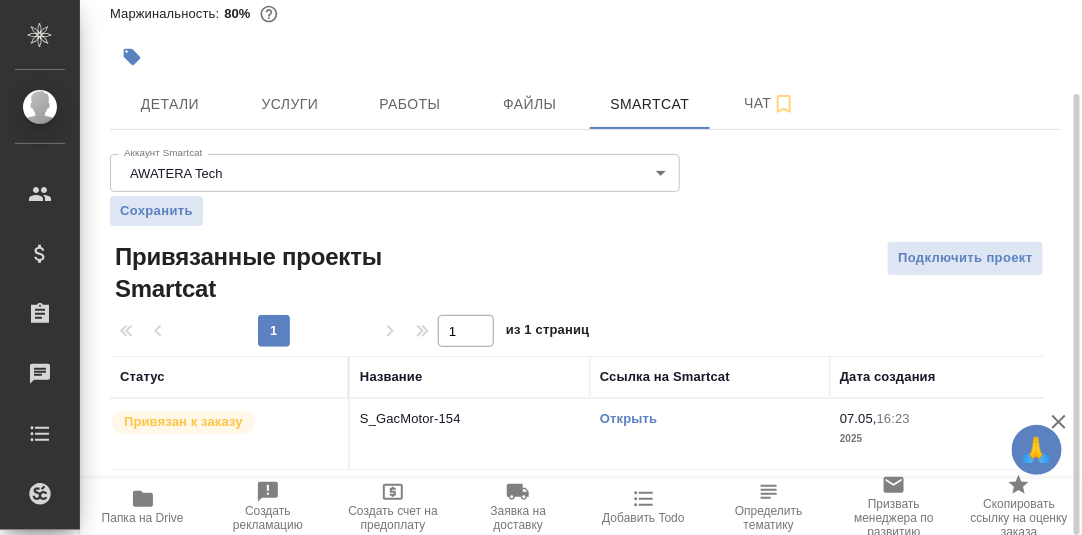 click on "Открыть" at bounding box center (628, 418) 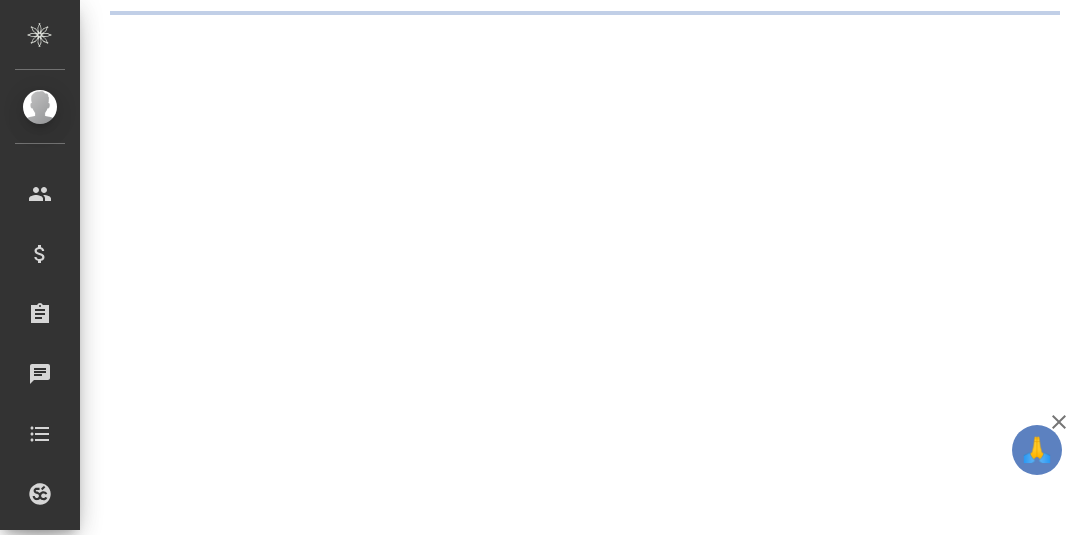 scroll, scrollTop: 0, scrollLeft: 0, axis: both 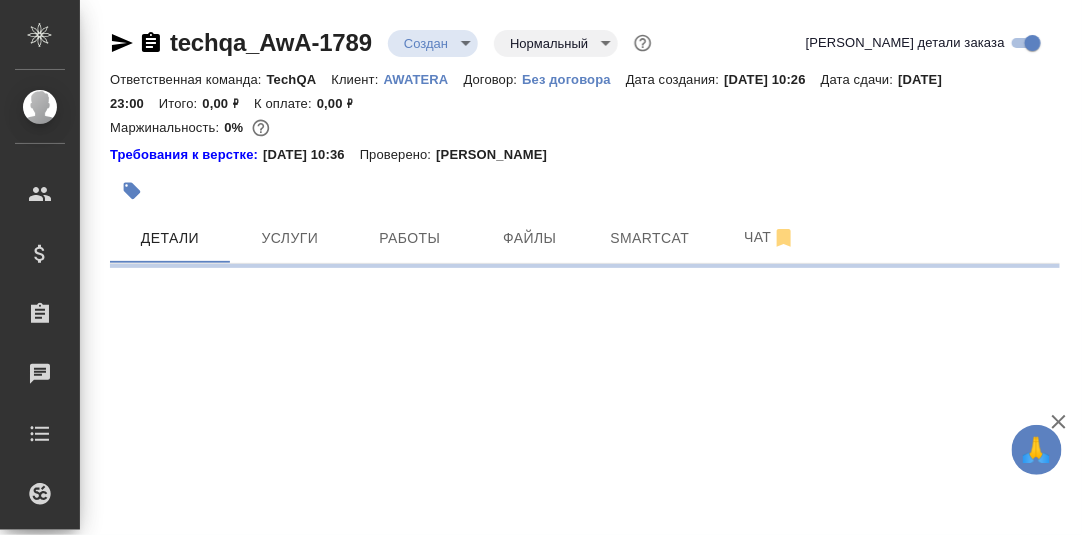 select on "RU" 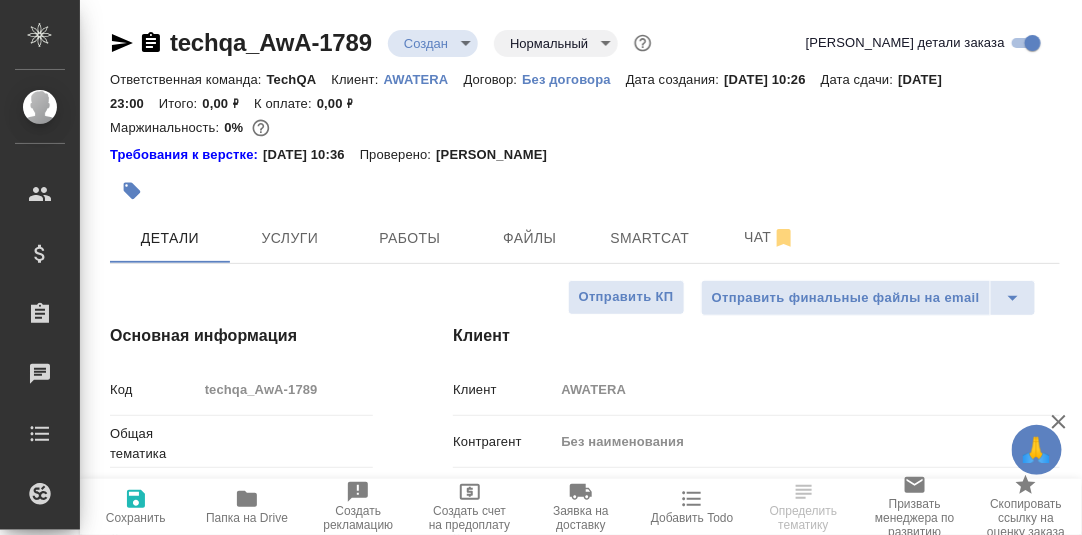 type on "x" 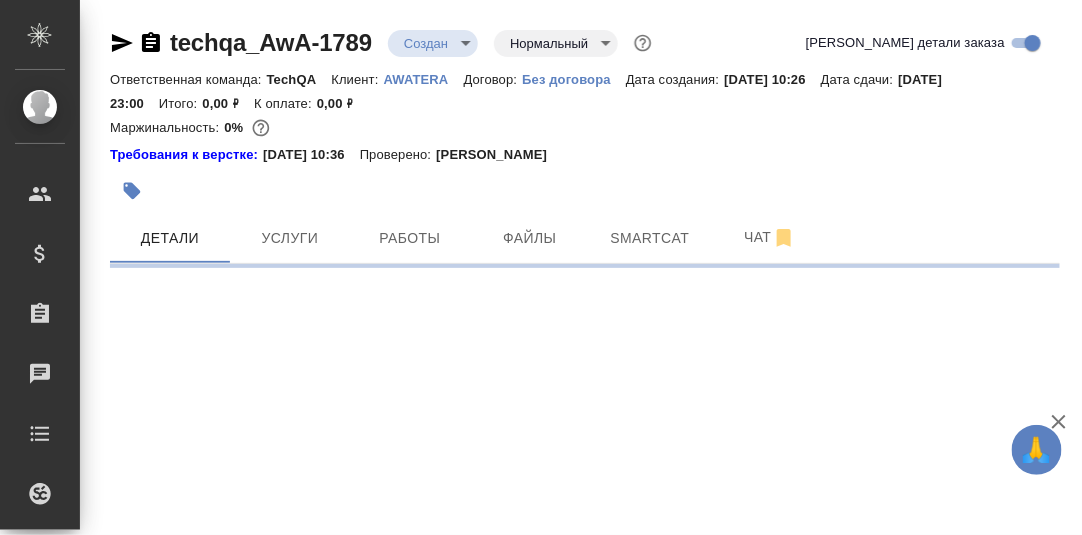 select on "RU" 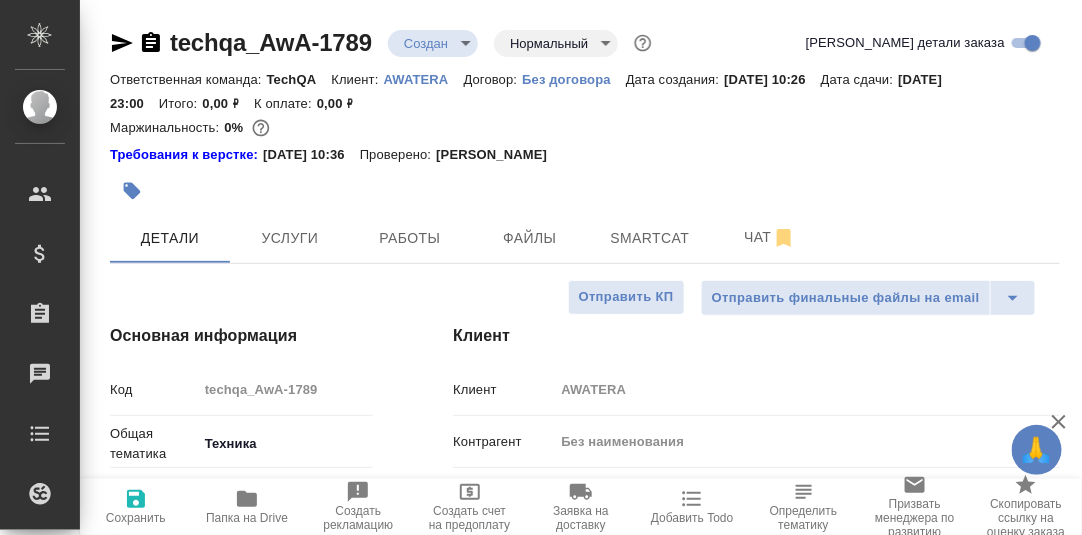 type on "x" 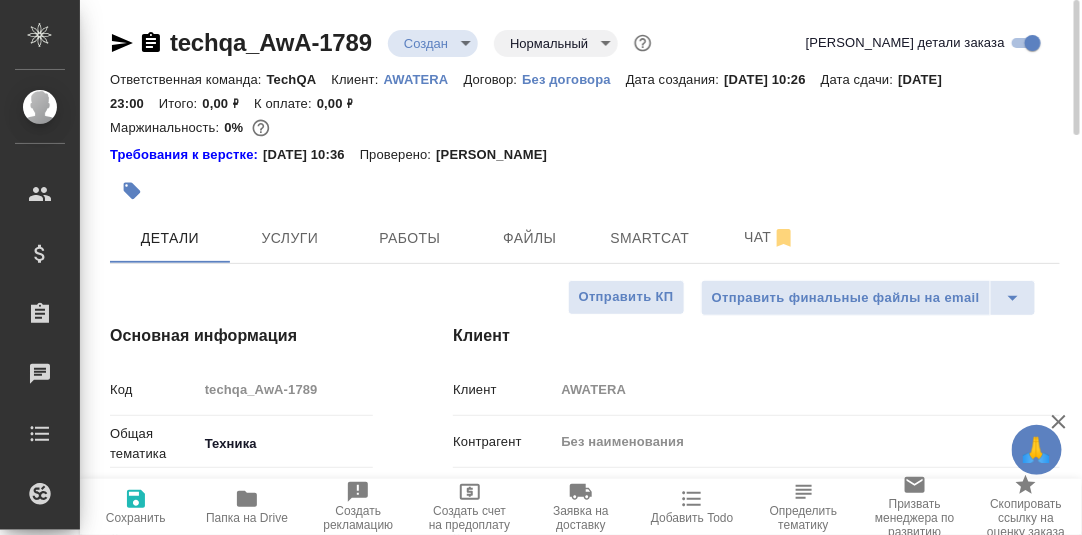 scroll, scrollTop: 99, scrollLeft: 0, axis: vertical 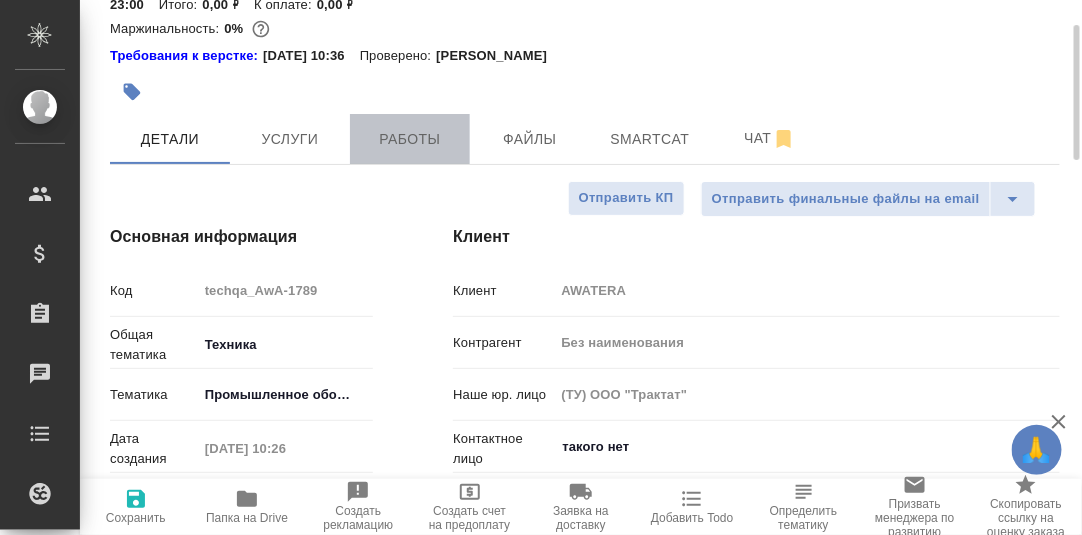 click on "Работы" at bounding box center (410, 139) 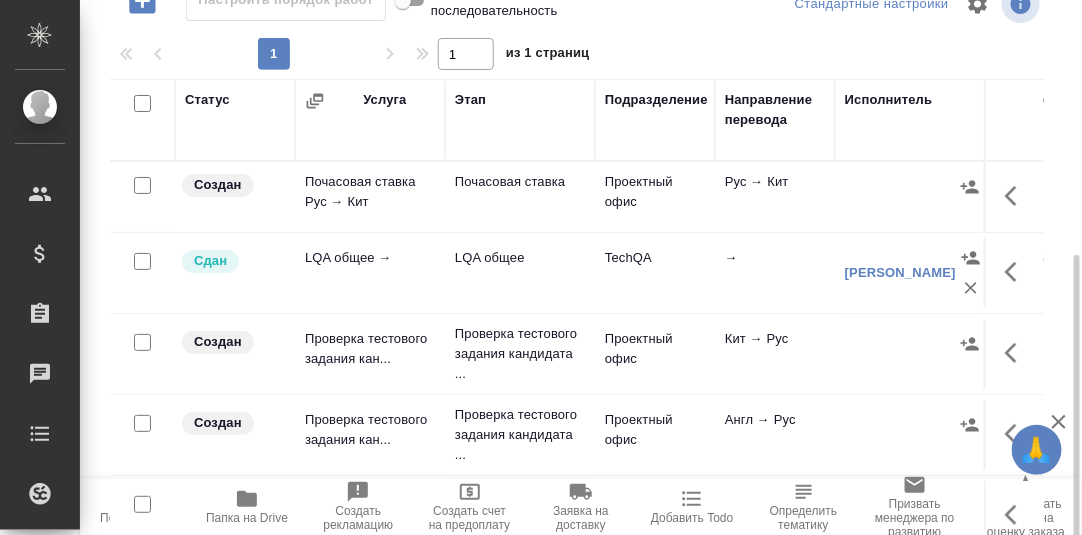 scroll, scrollTop: 344, scrollLeft: 0, axis: vertical 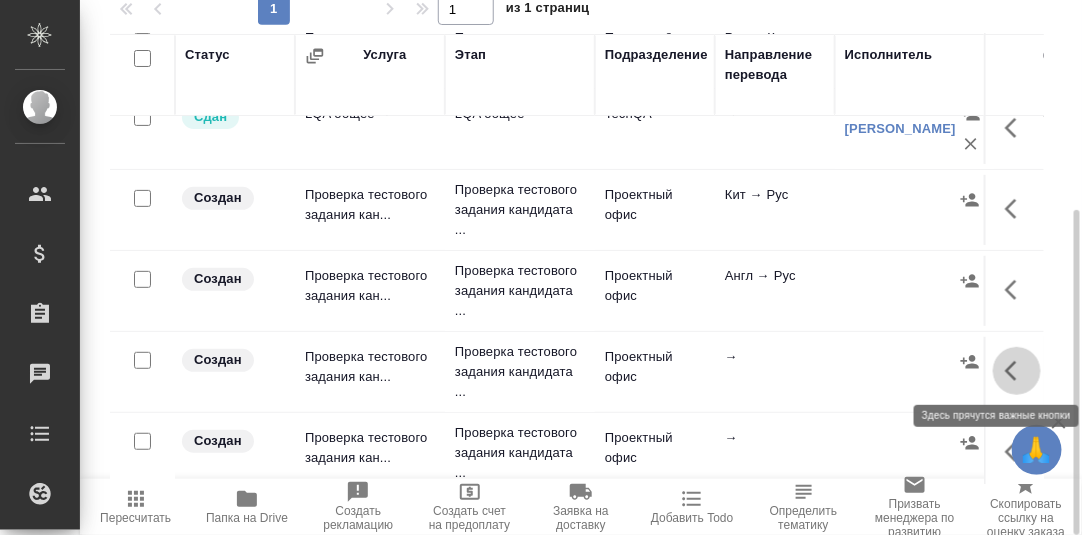 click 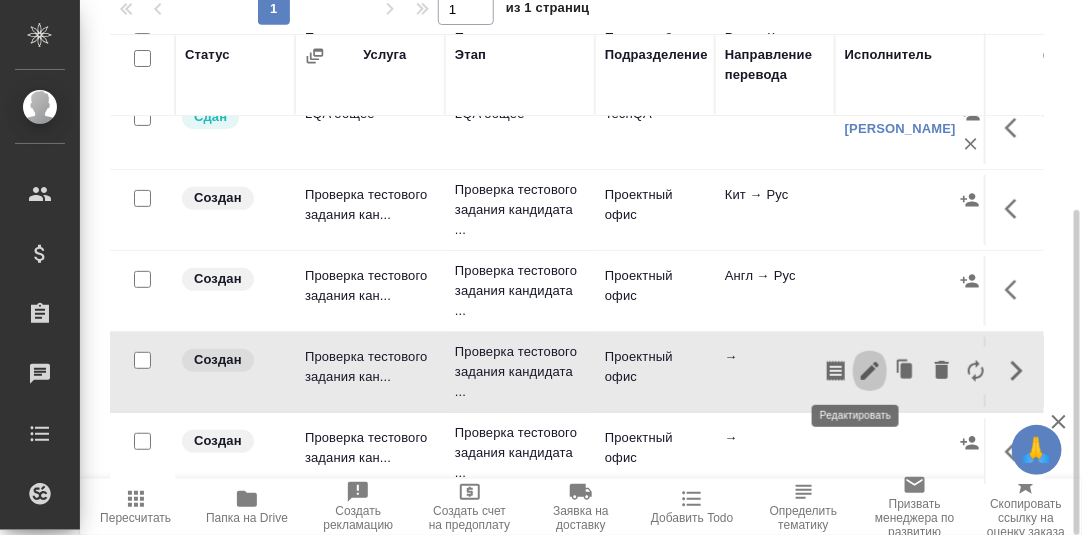 click 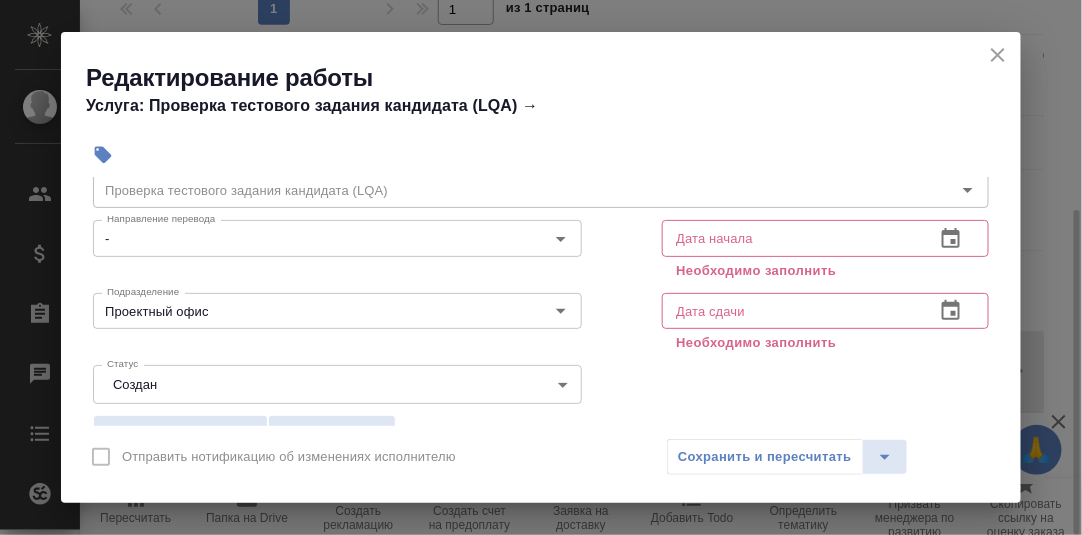 scroll, scrollTop: 99, scrollLeft: 0, axis: vertical 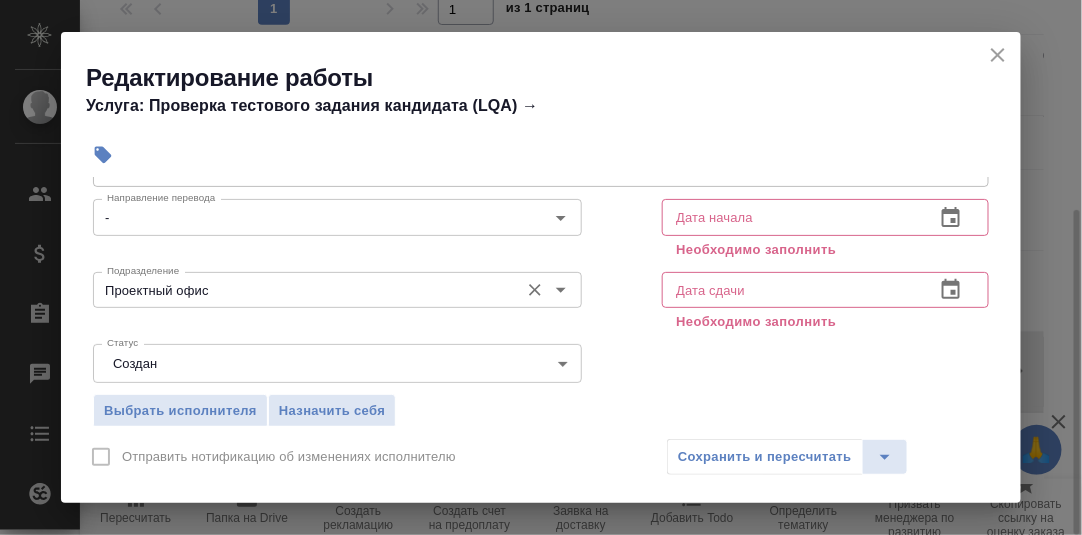 click on "Проектный офис" at bounding box center (304, 290) 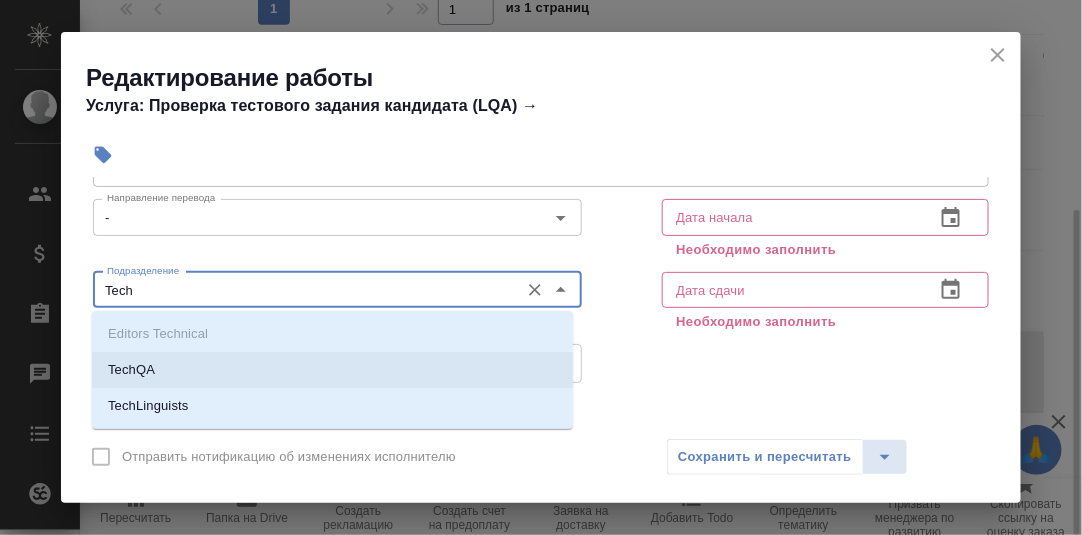 click on "TechQA" at bounding box center (332, 370) 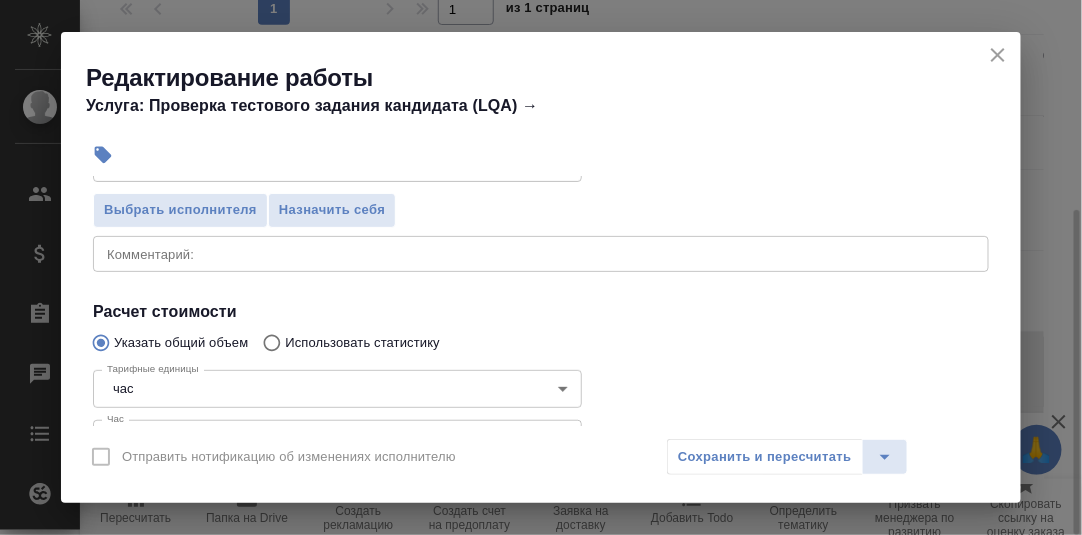 scroll, scrollTop: 400, scrollLeft: 0, axis: vertical 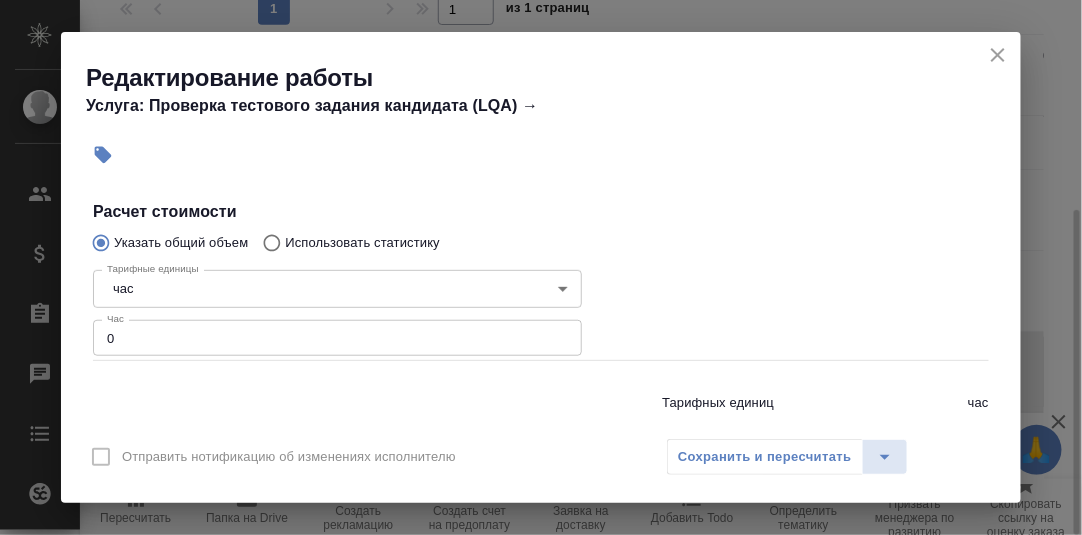 type on "TechQA" 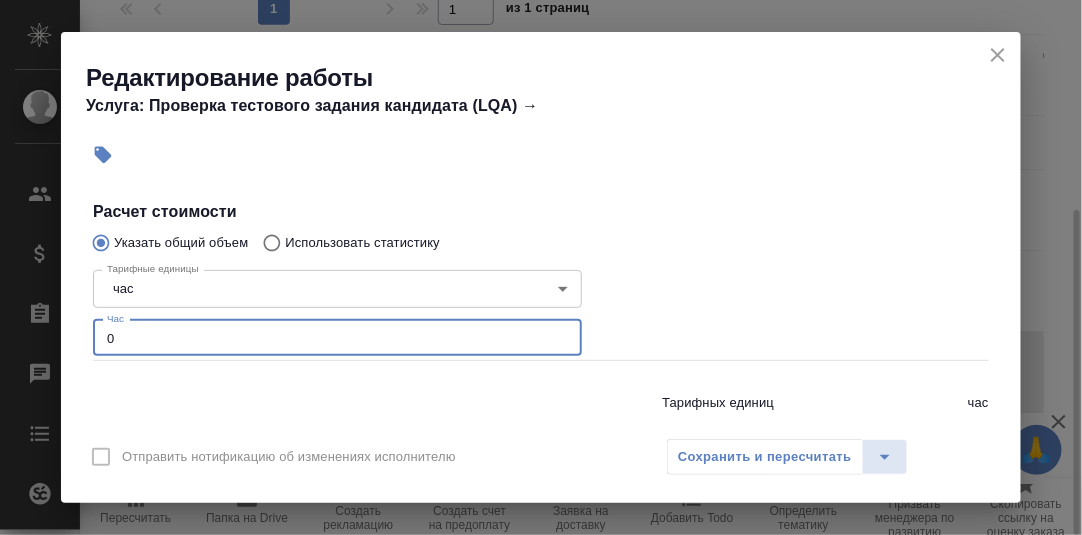 click on "0" at bounding box center (337, 338) 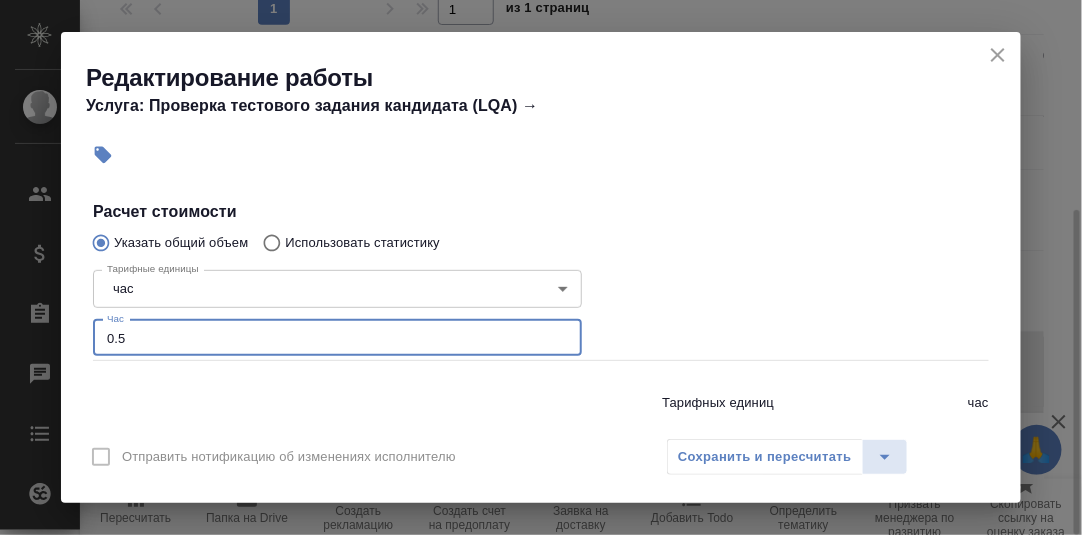 type on "0.5" 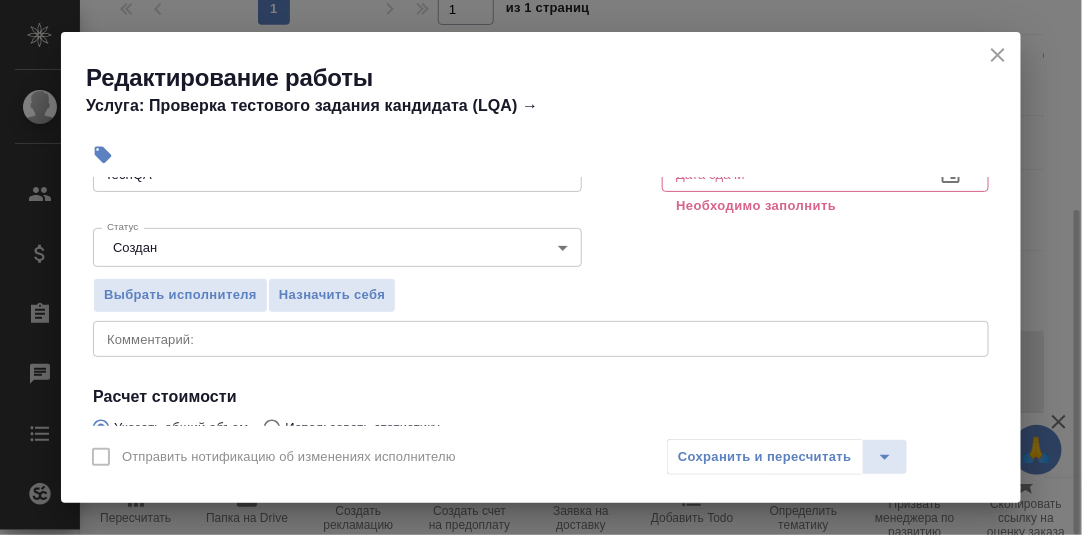 scroll, scrollTop: 300, scrollLeft: 0, axis: vertical 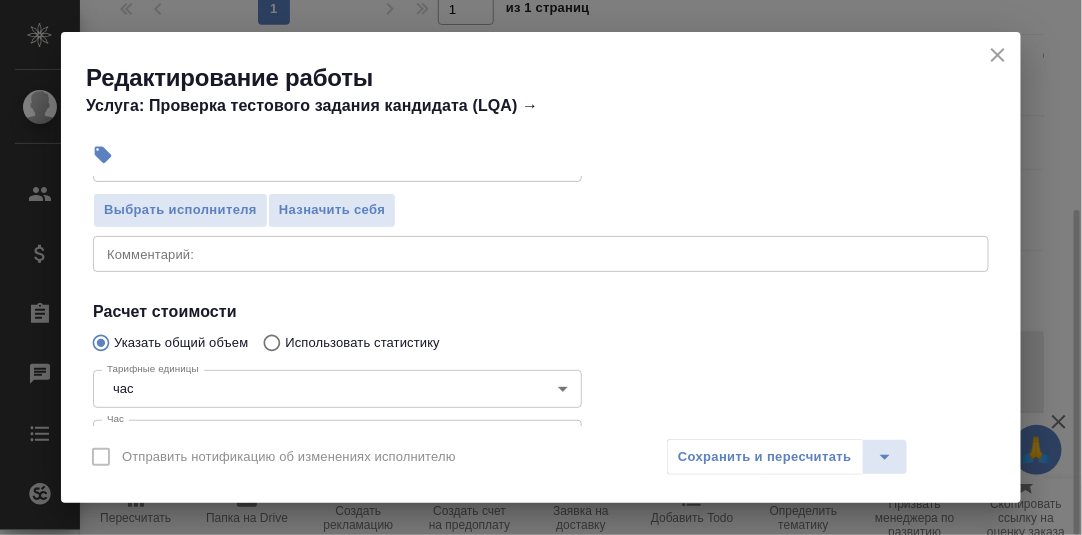 click at bounding box center [541, 253] 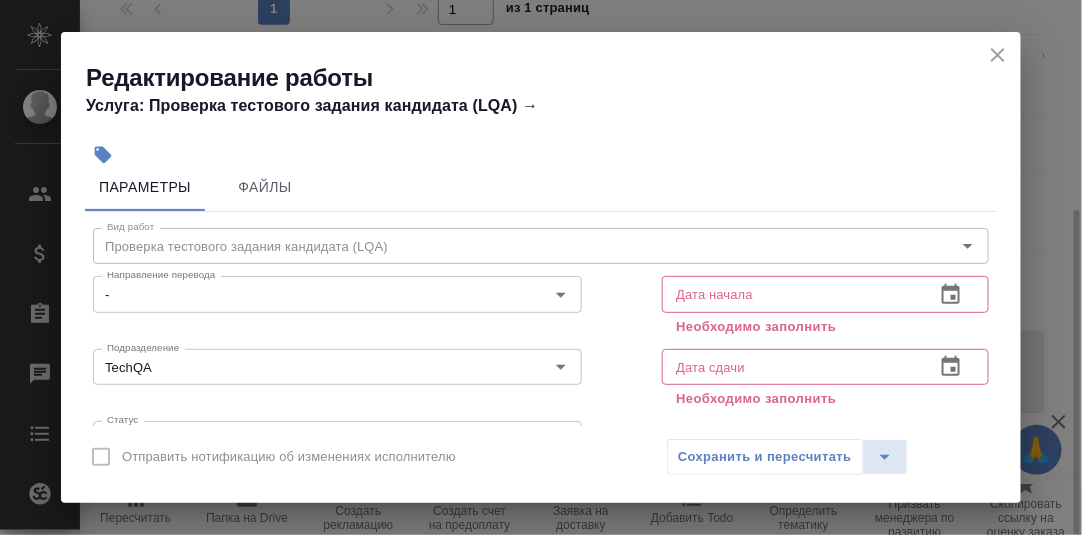 scroll, scrollTop: 0, scrollLeft: 0, axis: both 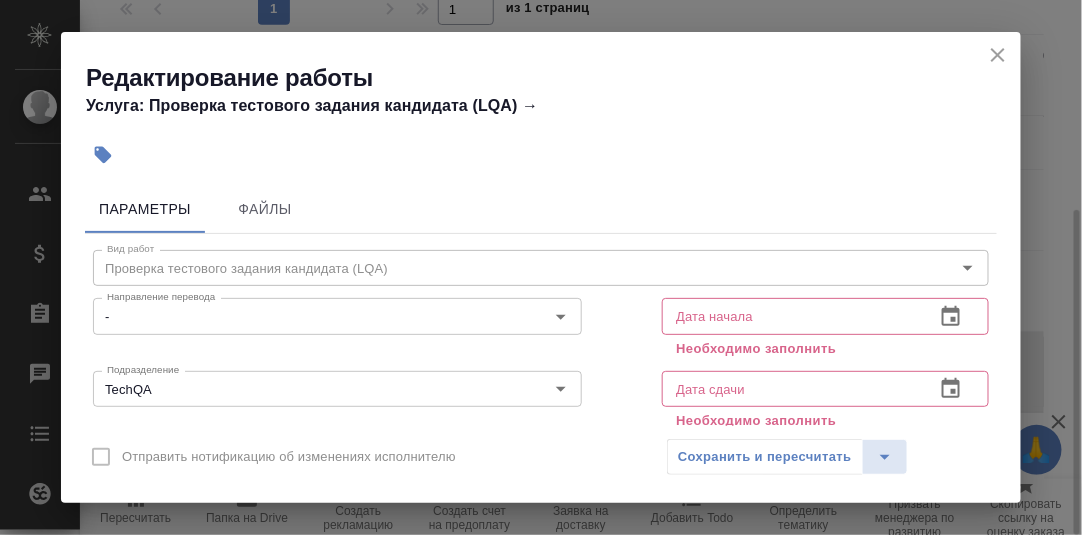 type on "Проверка кандидата на Русал (в переводчики)" 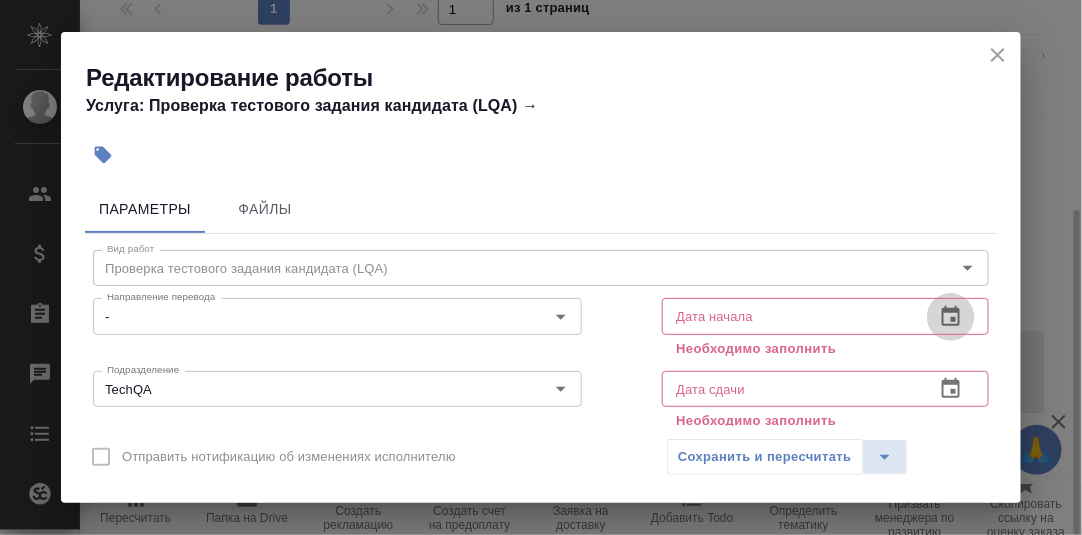 click 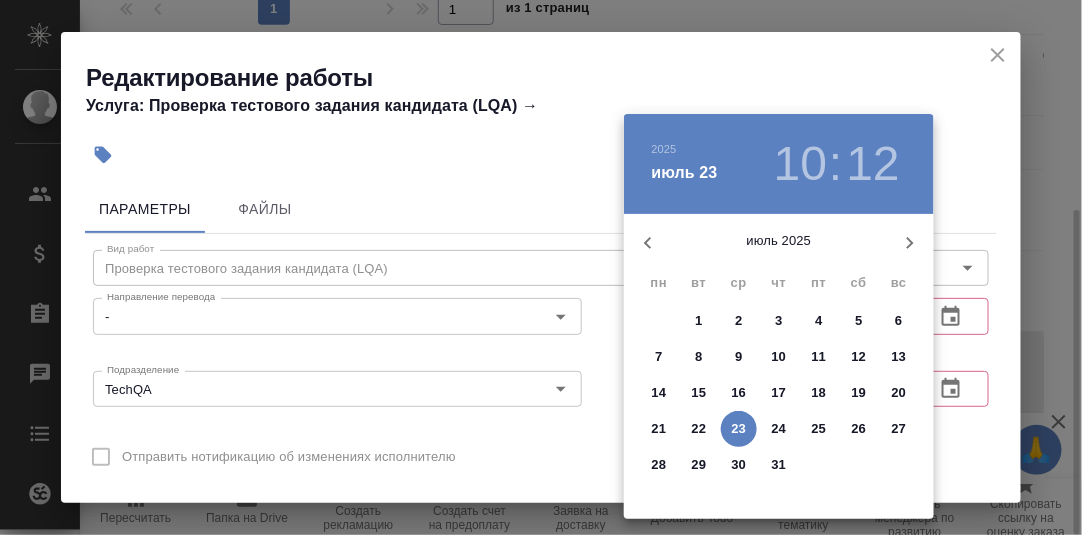 click on "23" at bounding box center (739, 429) 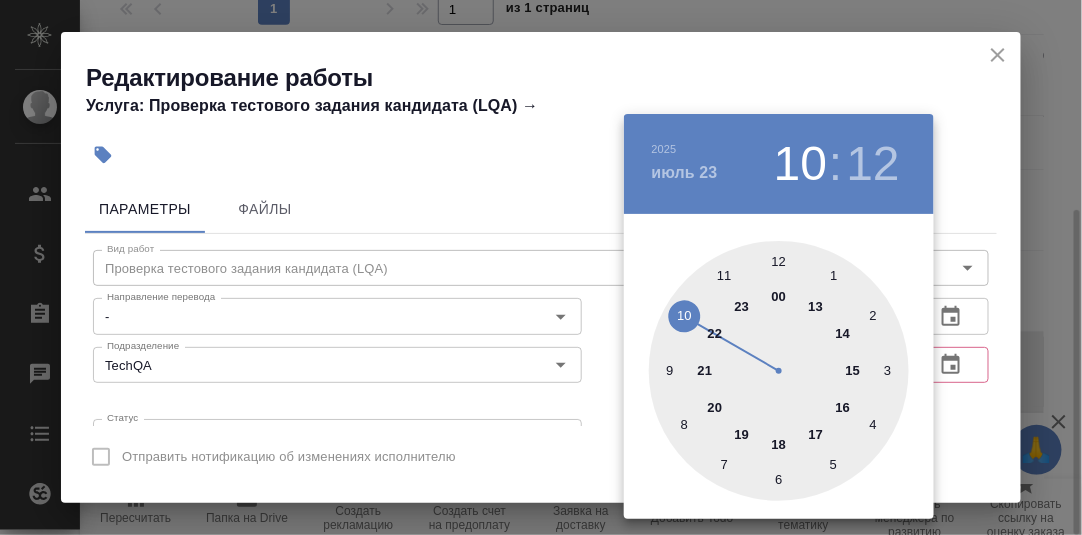 click at bounding box center [779, 371] 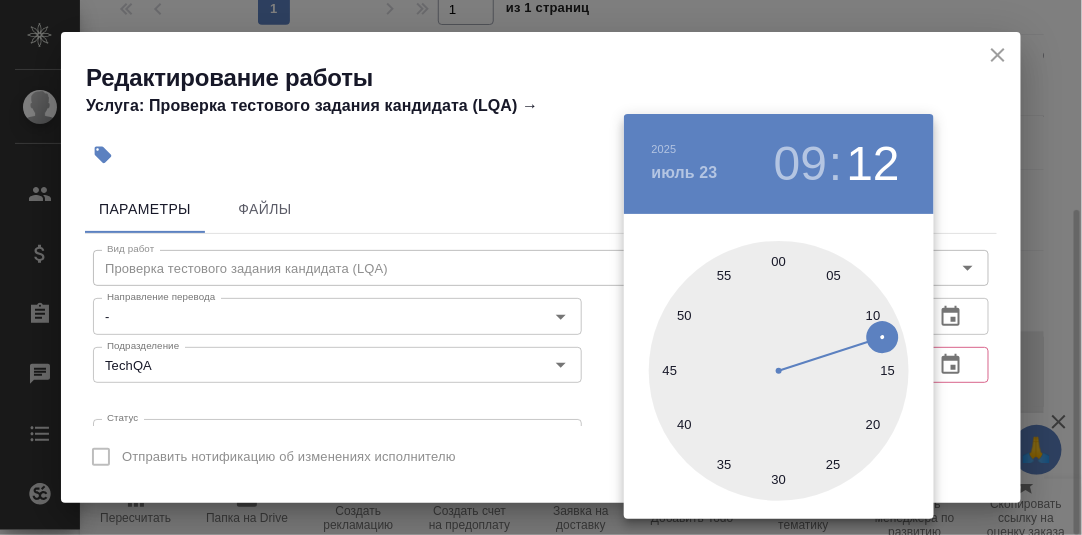 click at bounding box center [779, 371] 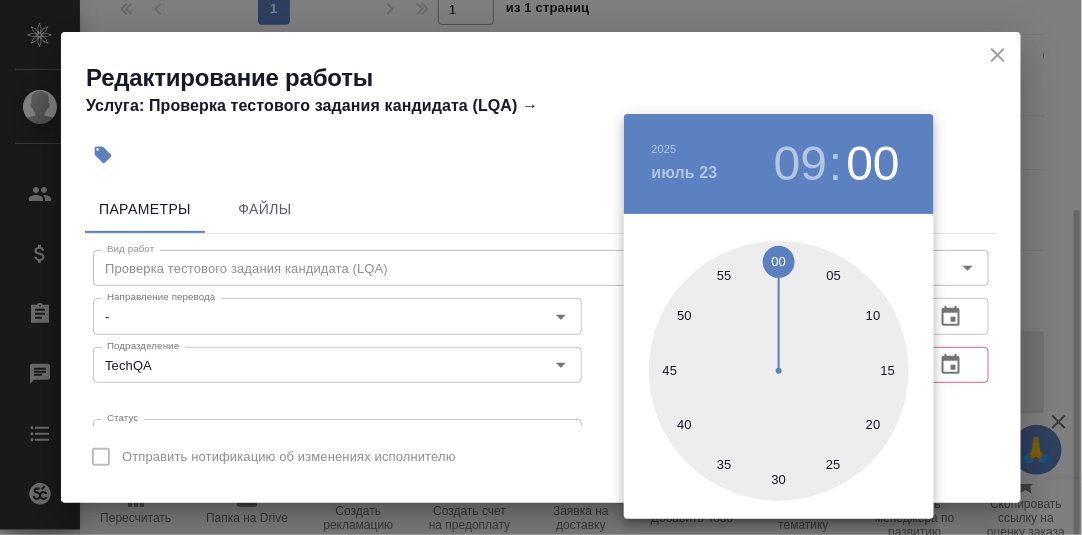 click at bounding box center (541, 267) 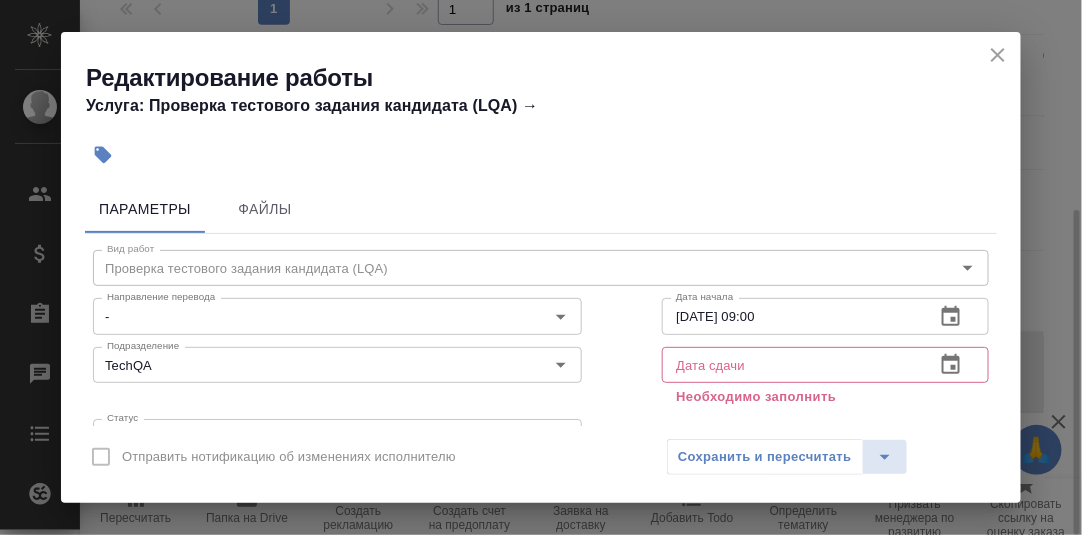 click 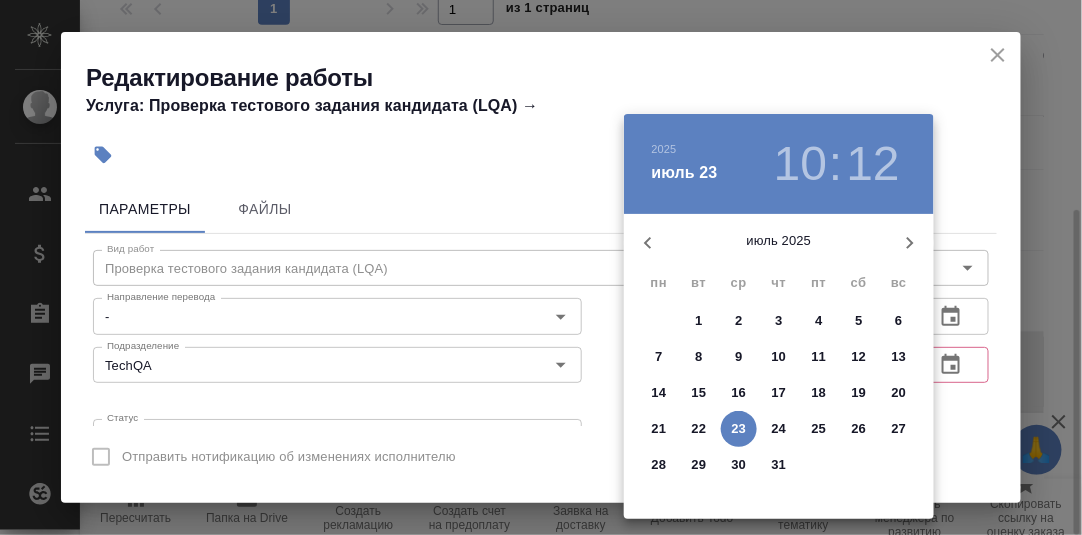 click on "23" at bounding box center (739, 429) 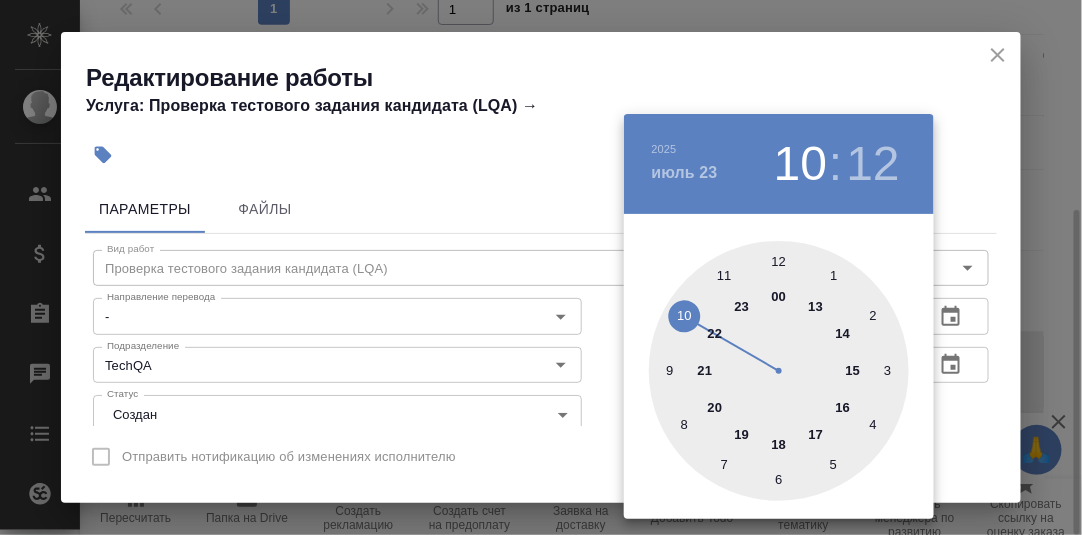click at bounding box center [779, 371] 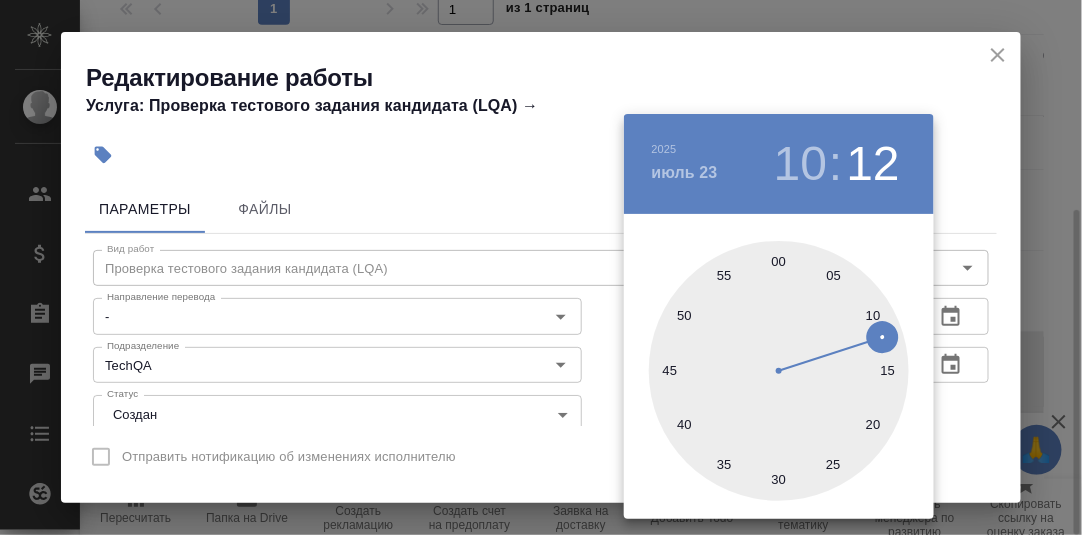 drag, startPoint x: 777, startPoint y: 262, endPoint x: 789, endPoint y: 269, distance: 13.892444 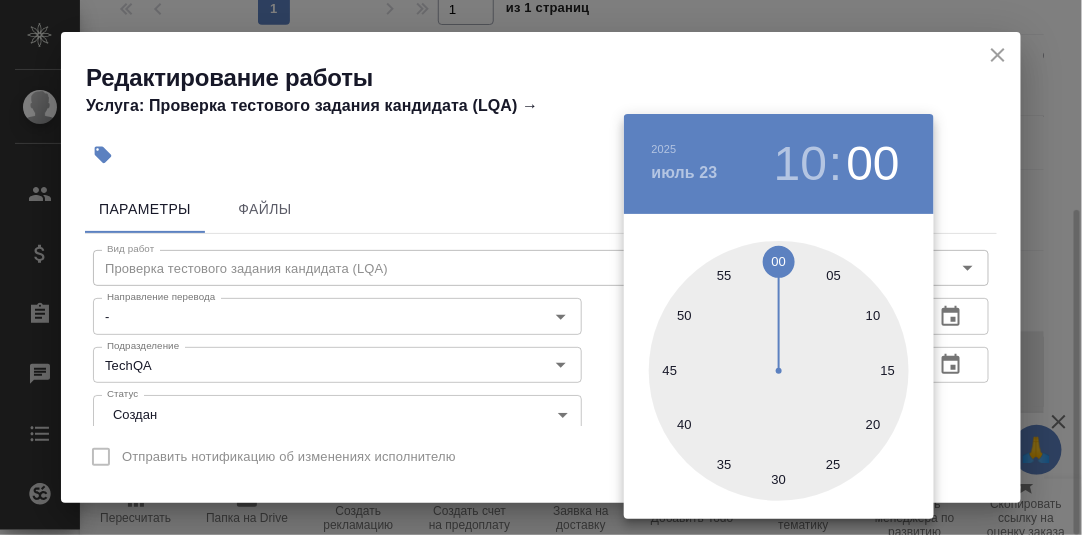 click at bounding box center [541, 267] 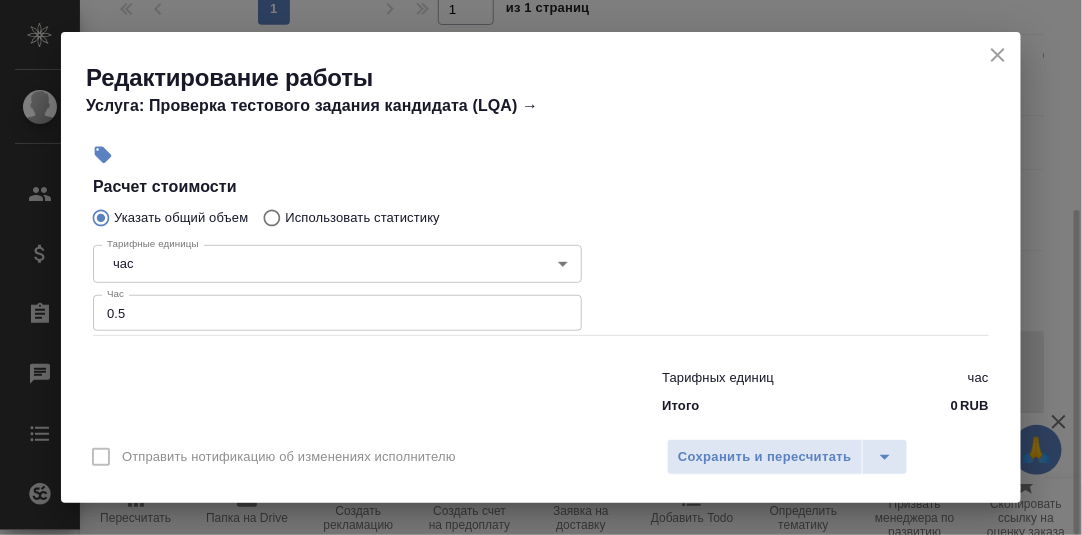 scroll, scrollTop: 400, scrollLeft: 0, axis: vertical 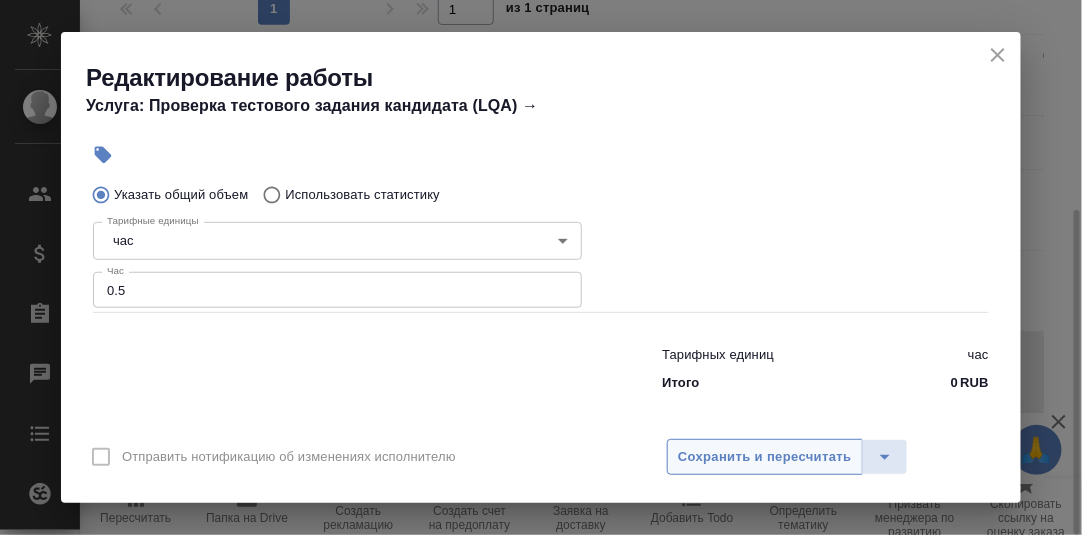 click on "Сохранить и пересчитать" at bounding box center [765, 457] 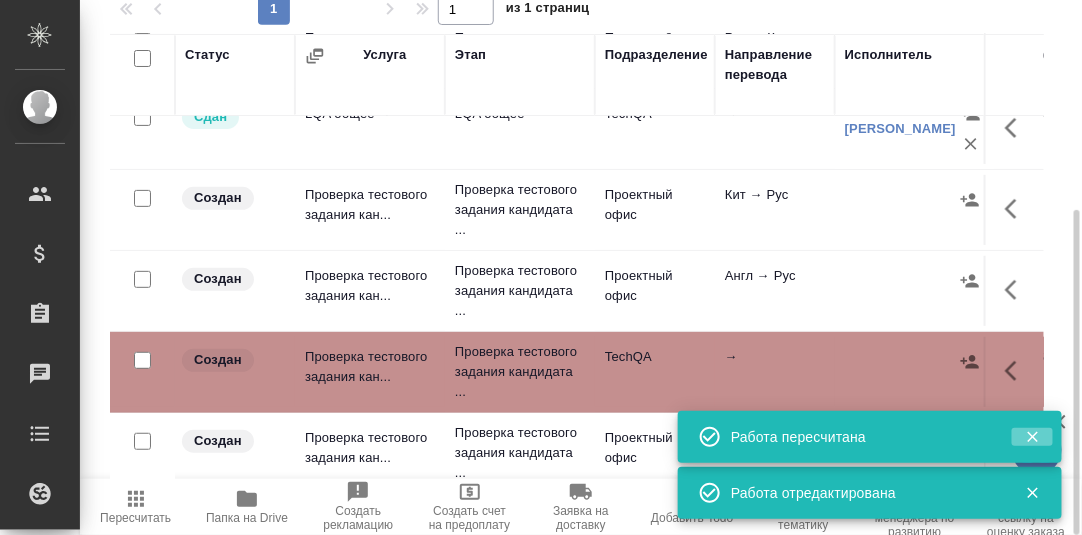 drag, startPoint x: 1034, startPoint y: 432, endPoint x: 1039, endPoint y: 488, distance: 56.22277 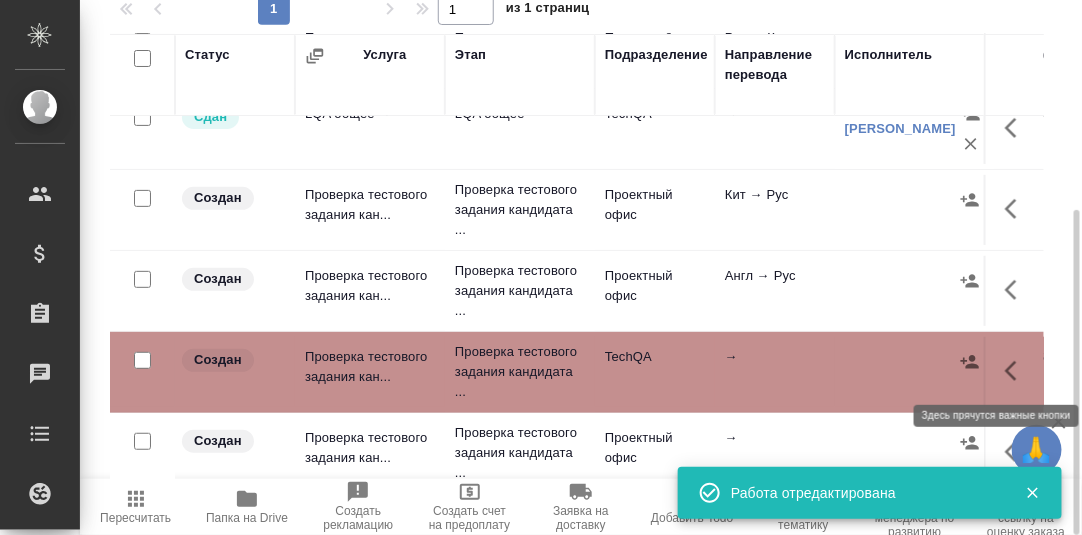 click 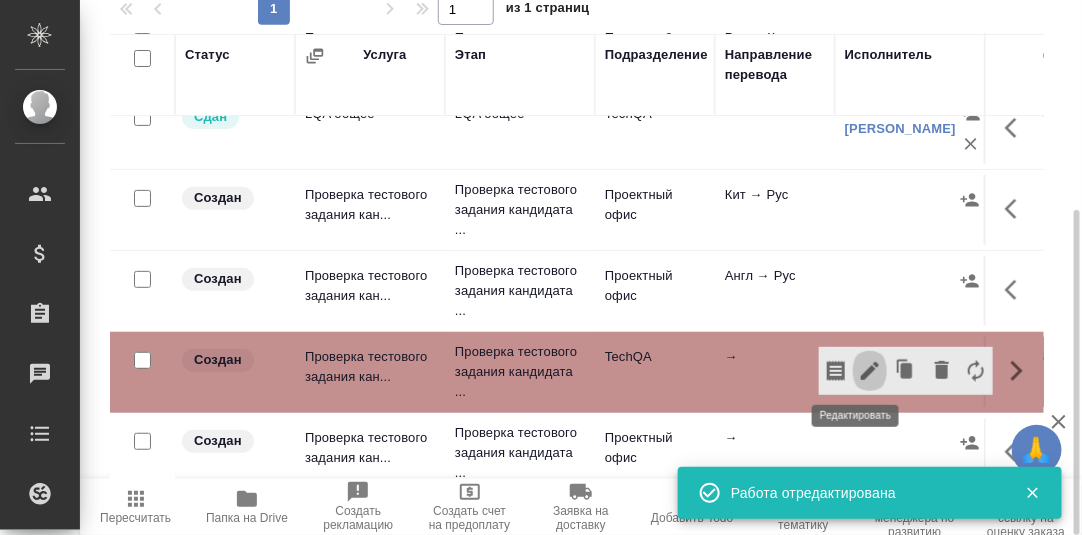 click 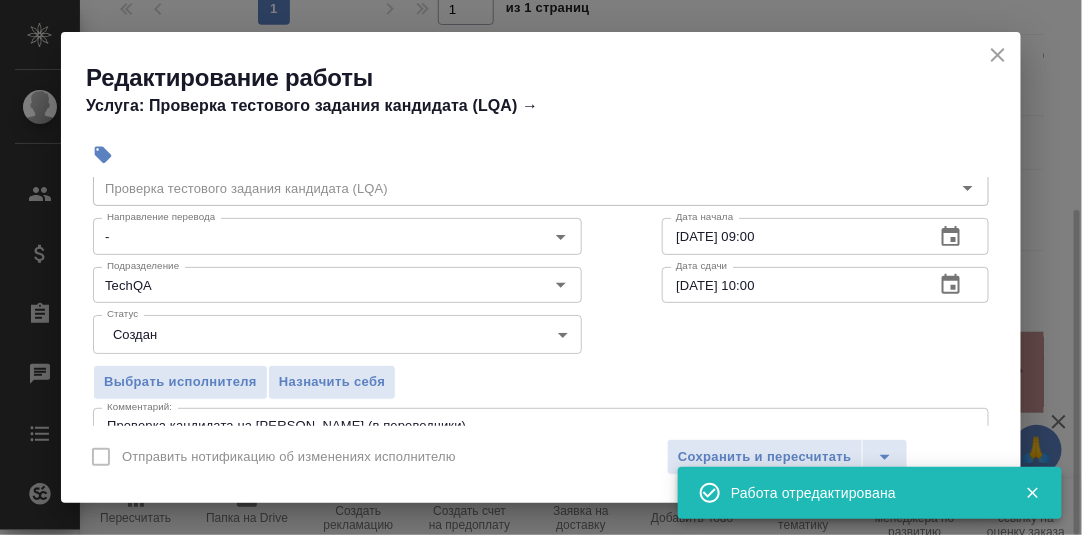 scroll, scrollTop: 99, scrollLeft: 0, axis: vertical 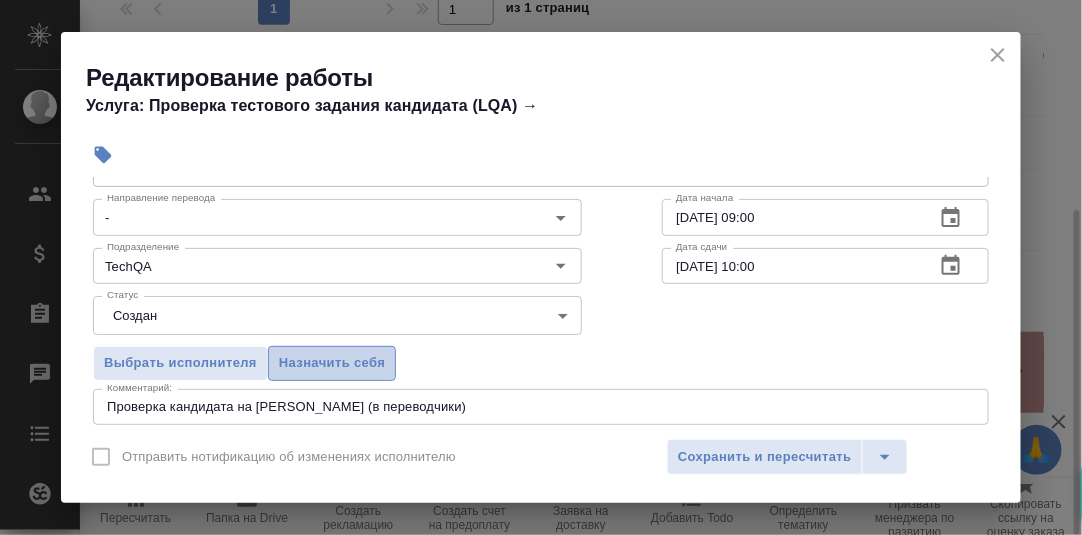 click on "Назначить себя" at bounding box center (332, 363) 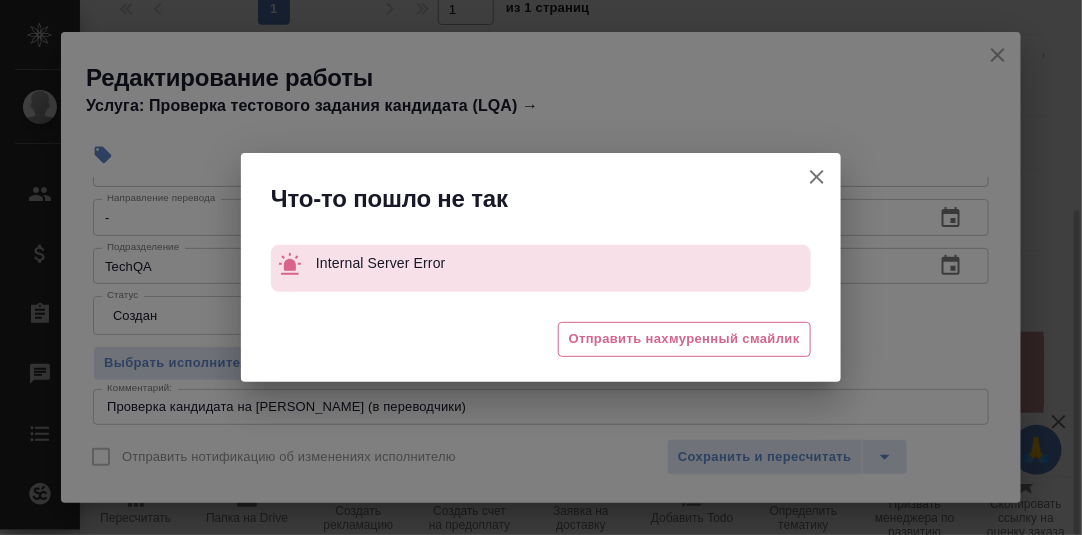 click on "Что-то пошло не так Internal Server Error 😔 Отправить нахмуренный смайлик" at bounding box center [541, 267] 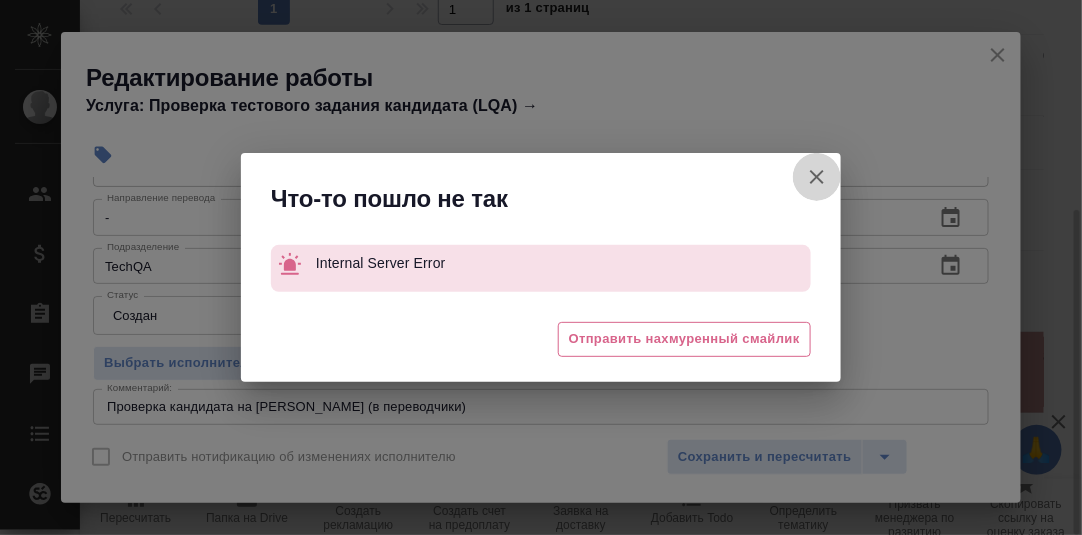 click 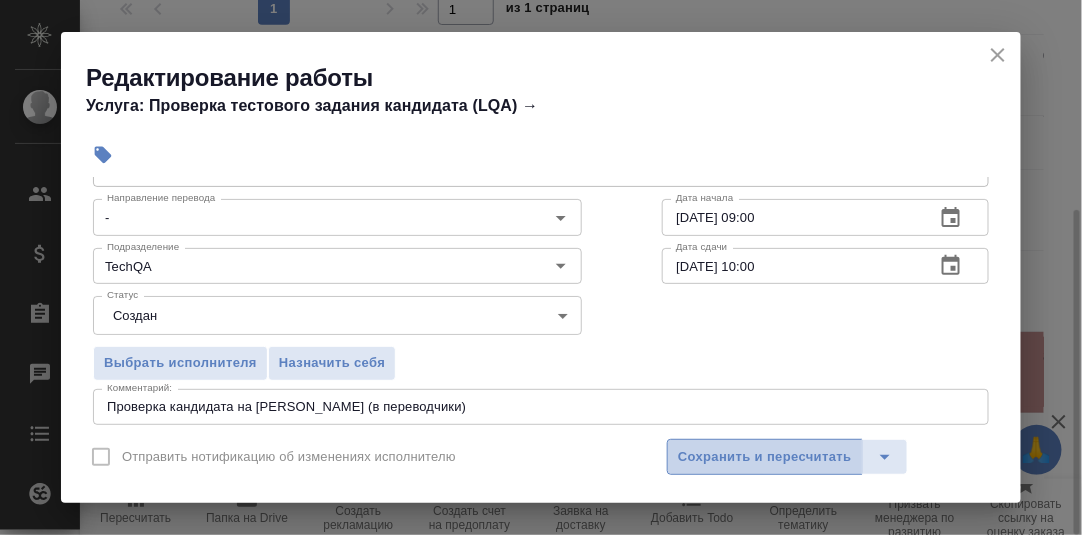 drag, startPoint x: 740, startPoint y: 447, endPoint x: 758, endPoint y: 445, distance: 18.110771 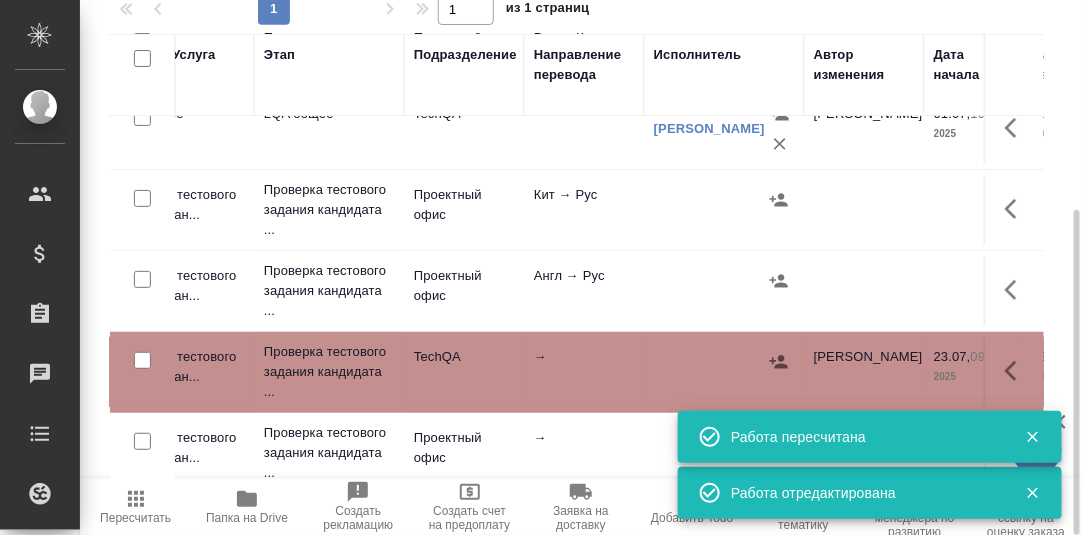 scroll, scrollTop: 99, scrollLeft: 199, axis: both 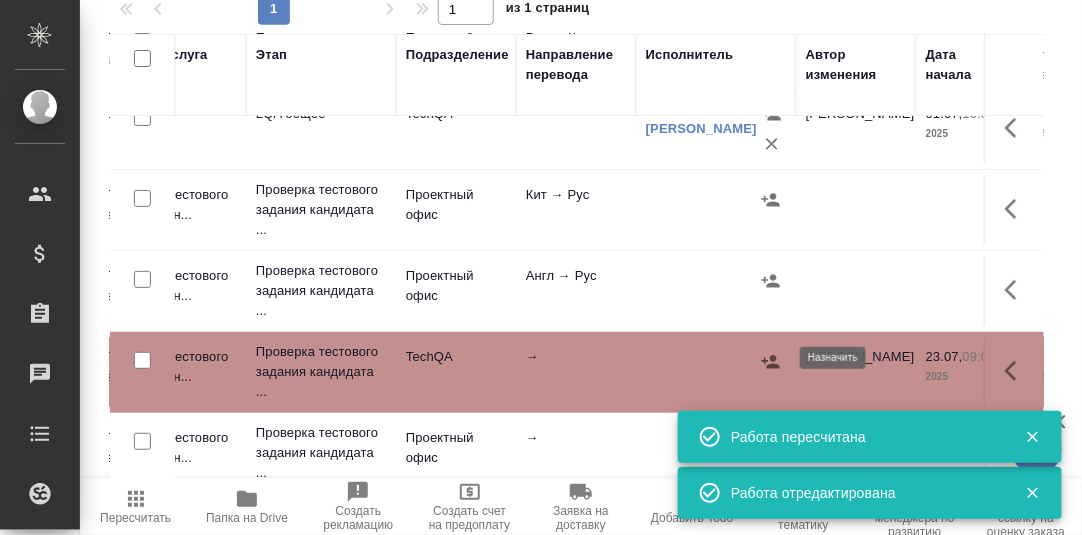 click 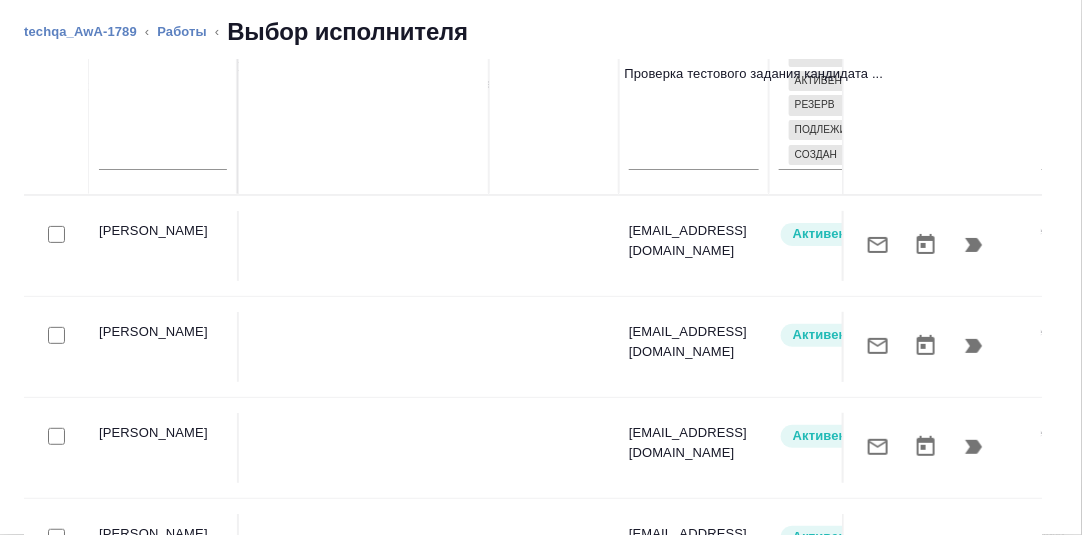 scroll, scrollTop: 200, scrollLeft: 0, axis: vertical 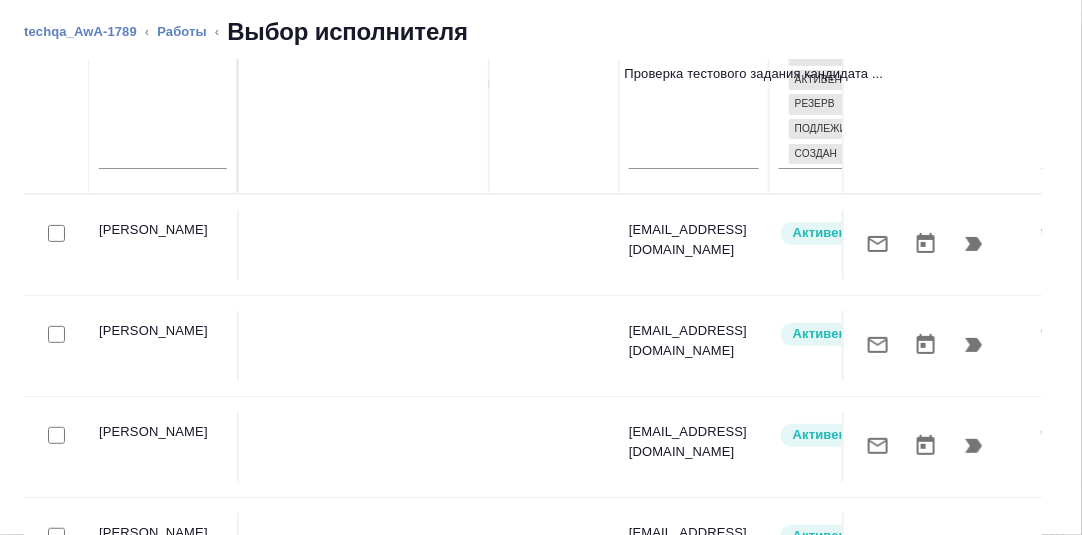 click on "[PERSON_NAME]" at bounding box center (164, 245) 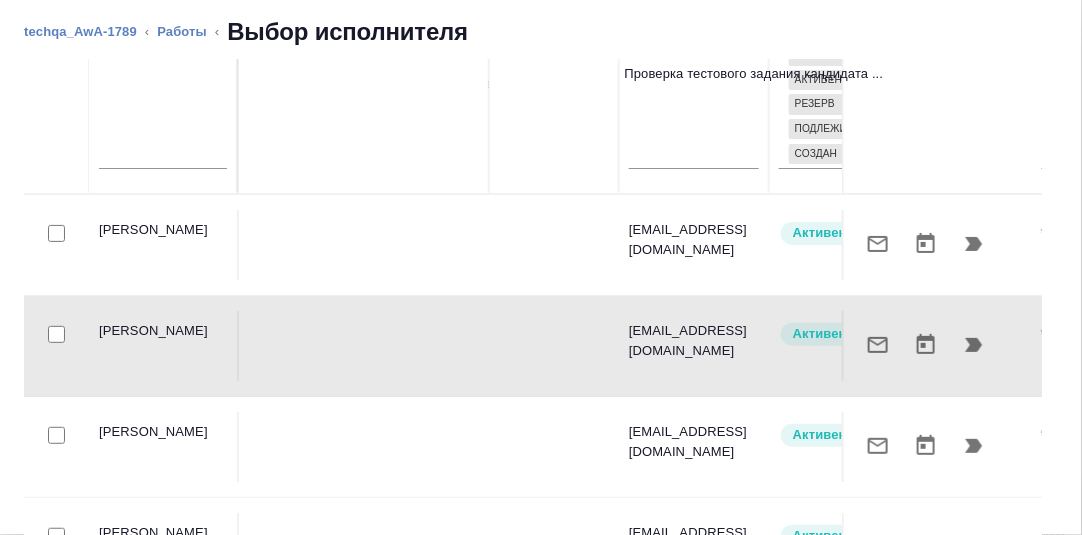 click 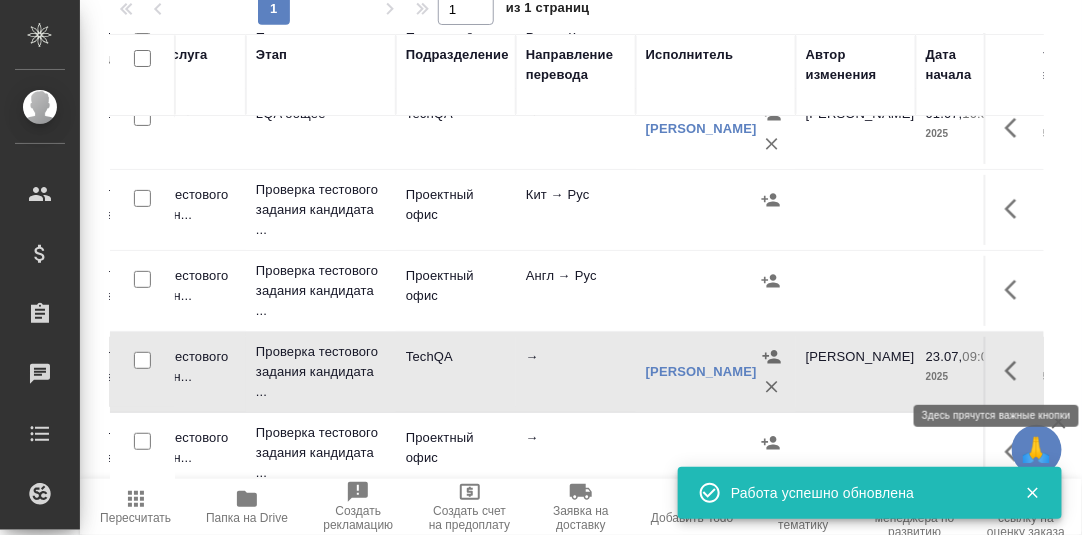 click 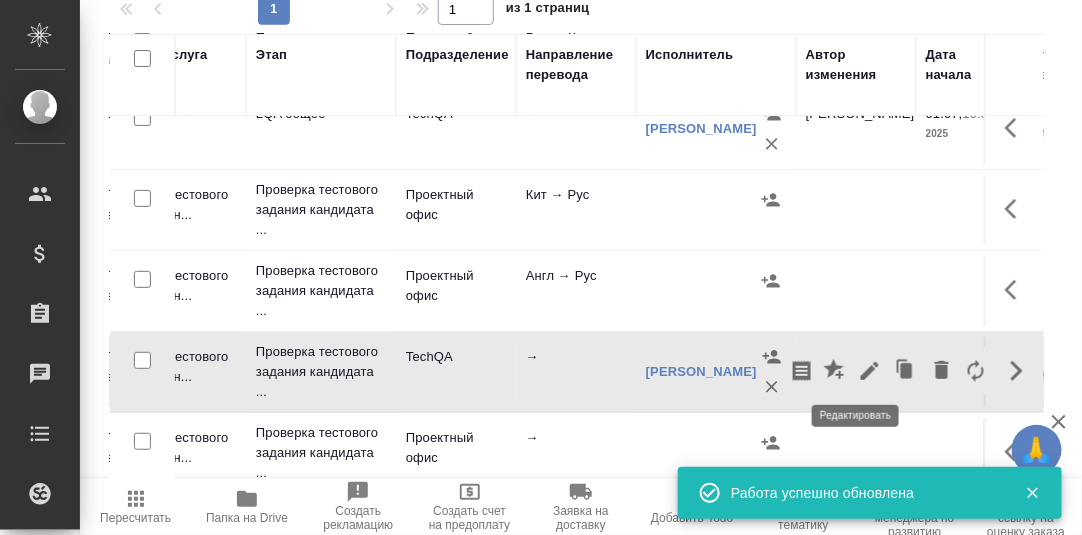 click 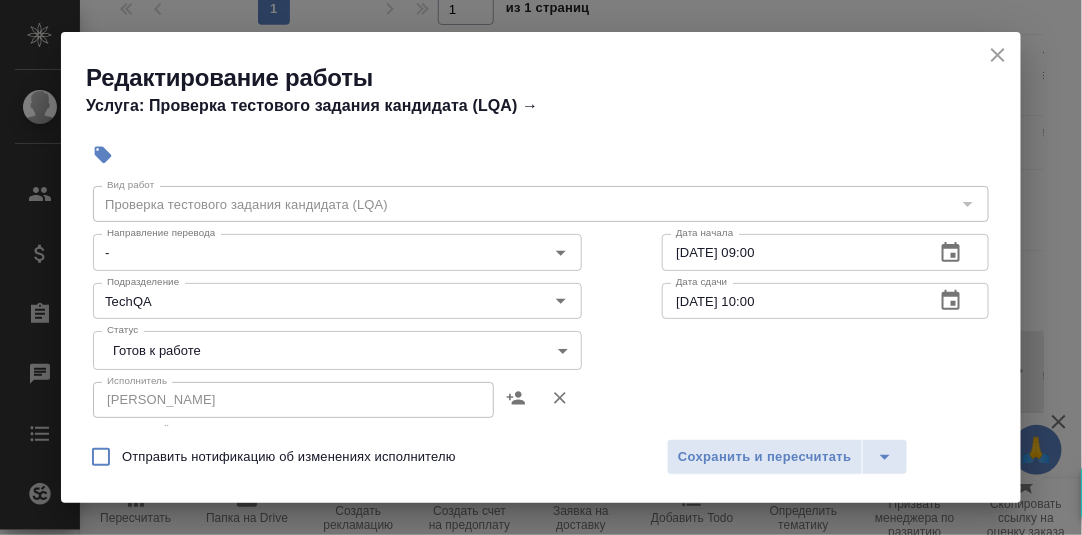 scroll, scrollTop: 99, scrollLeft: 0, axis: vertical 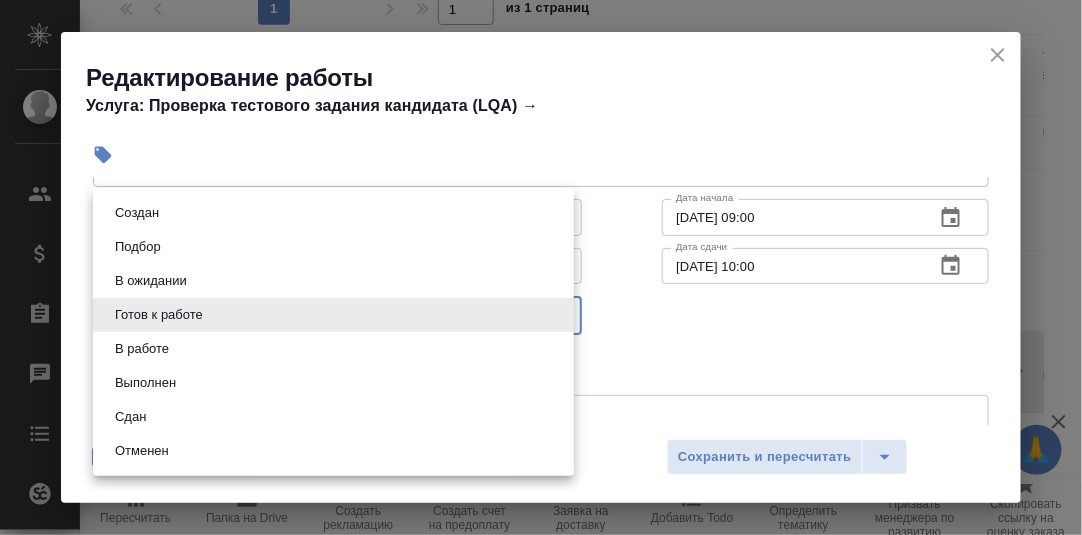 click on "🙏 .cls-1
fill:#fff;
AWATERA Румянцева Дарья d.rumyantseva Клиенты Спецификации Заказы 0 Чаты Todo Проекты SC Исполнители Кандидаты Работы Входящие заявки Заявки на доставку Рекламации Проекты процессинга Конференции Выйти techqa_AwA-1789 Создан new Нормальный normal Кратко детали заказа Ответственная команда: TechQA Клиент: AWATERA Договор: Без договора Дата создания: 01.07.2025, 10:26 Дата сдачи: 31.07.2025, 23:00 Итого: 0,00 ₽ К оплате: 0,00 ₽ Маржинальность: 0% Требования к верстке: 13.05.2025 10:36 Проверено: Петрова Валерия Детали Услуги Работы Файлы Smartcat Чат Настроить порядок работ 1 1 Статус   0 0" at bounding box center [541, 267] 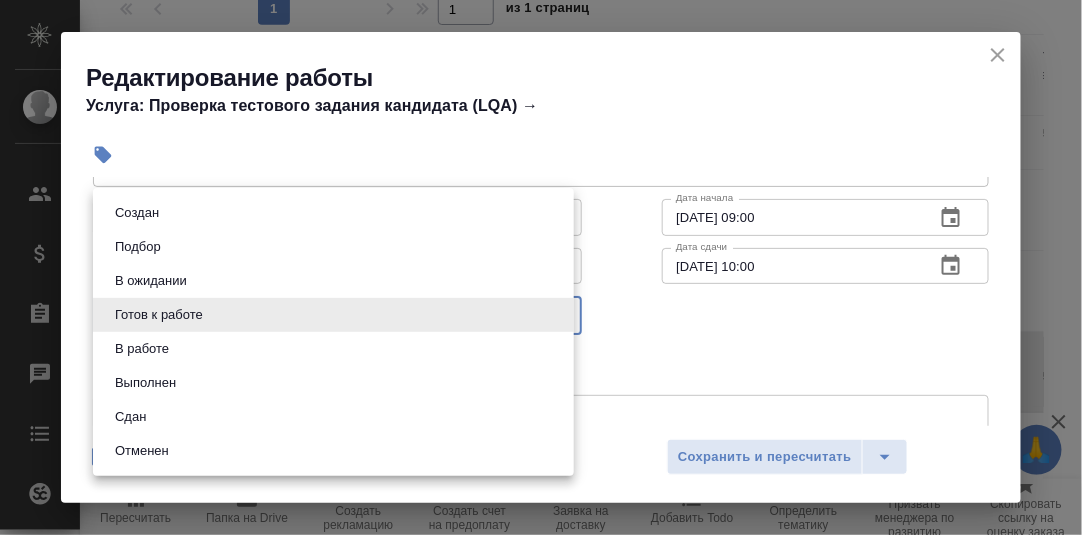 click on "Сдан" at bounding box center [333, 417] 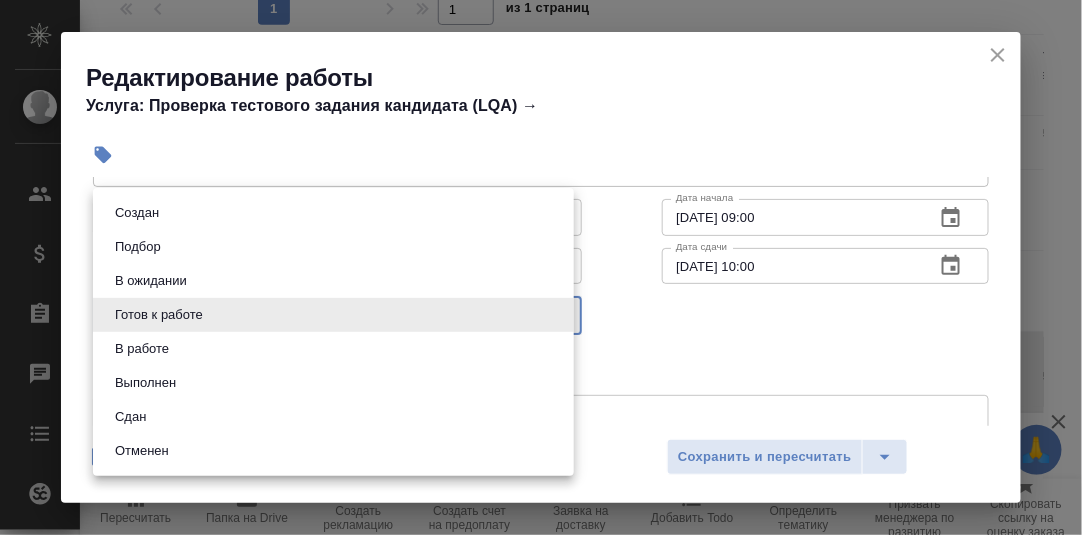type on "closed" 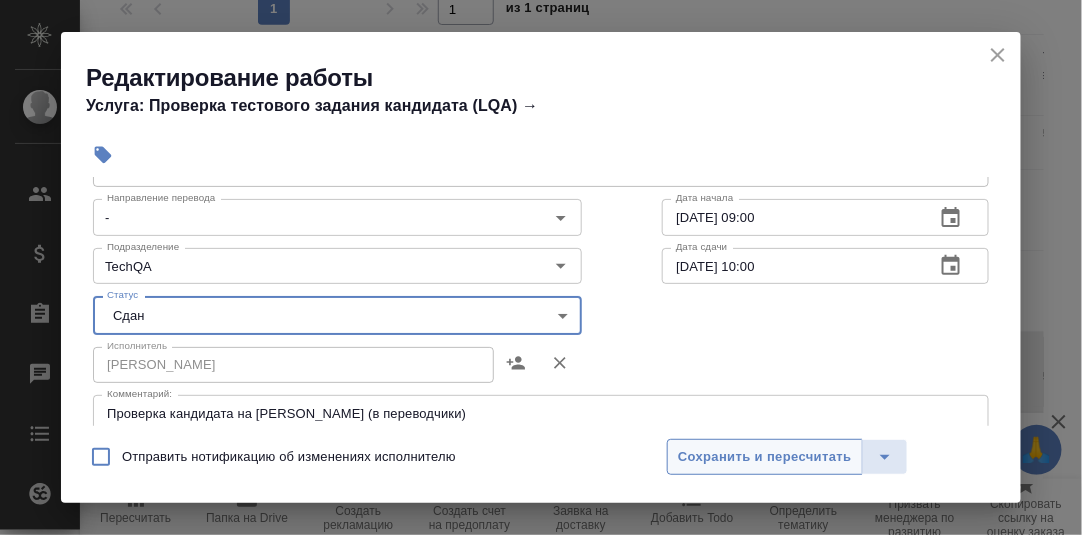 click on "Сохранить и пересчитать" at bounding box center (765, 457) 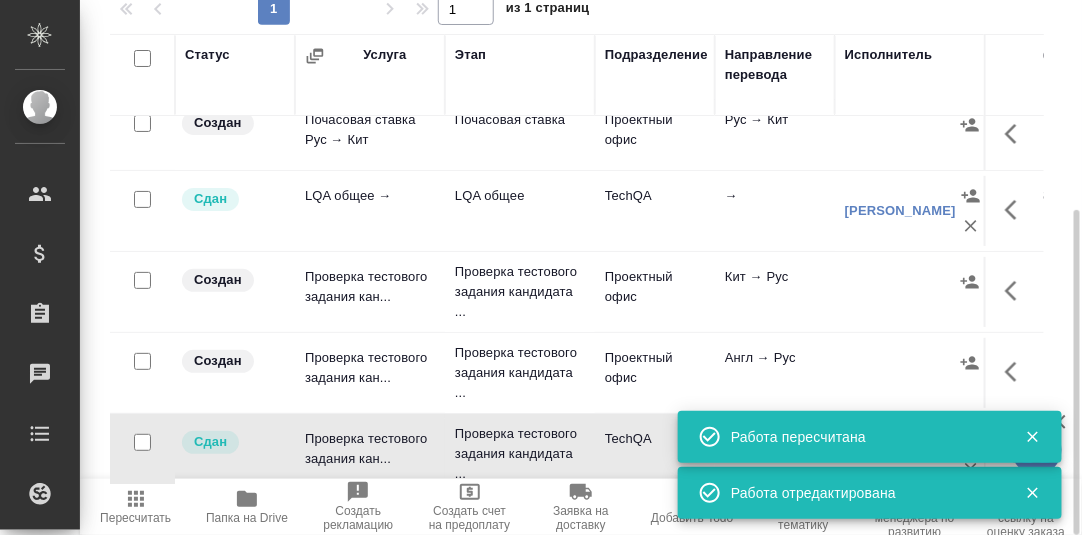 scroll, scrollTop: 0, scrollLeft: 0, axis: both 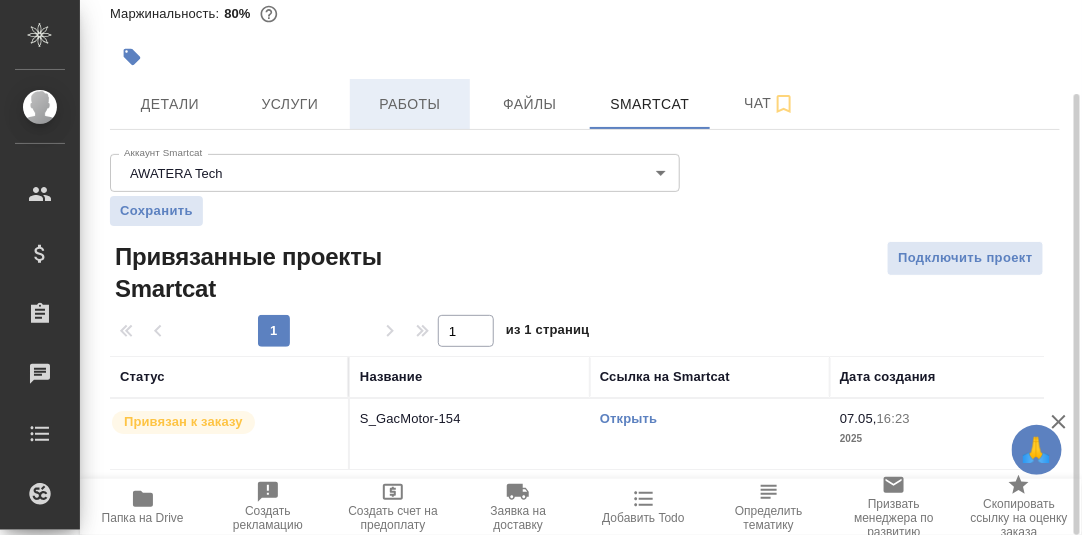click on "Работы" at bounding box center [410, 104] 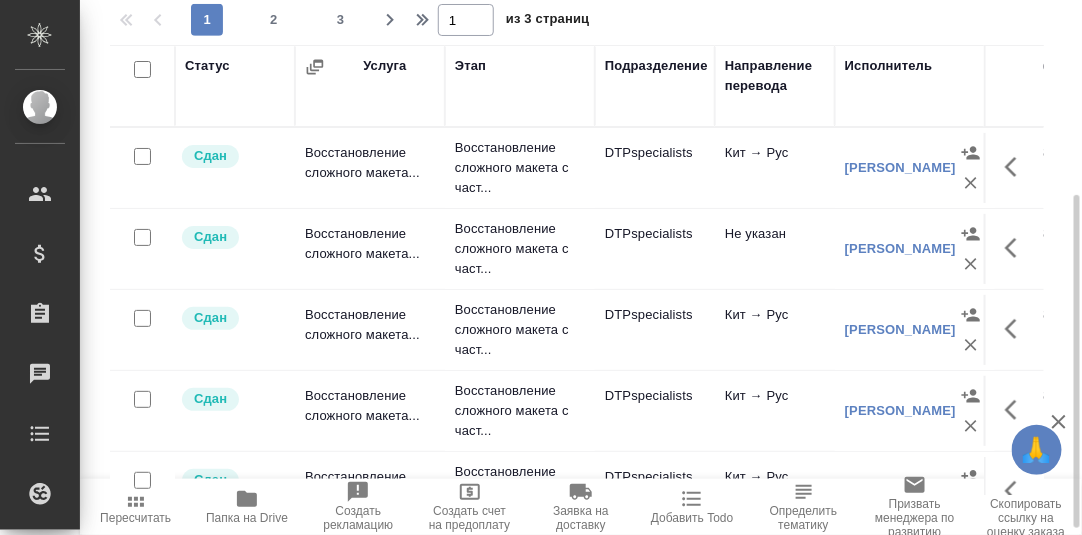 scroll, scrollTop: 324, scrollLeft: 0, axis: vertical 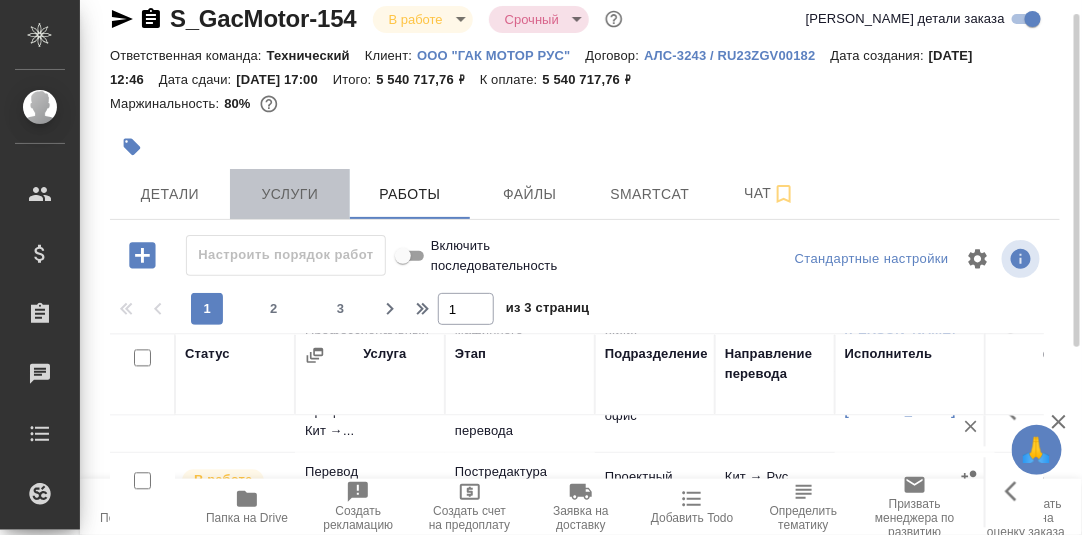 click on "Услуги" at bounding box center (290, 194) 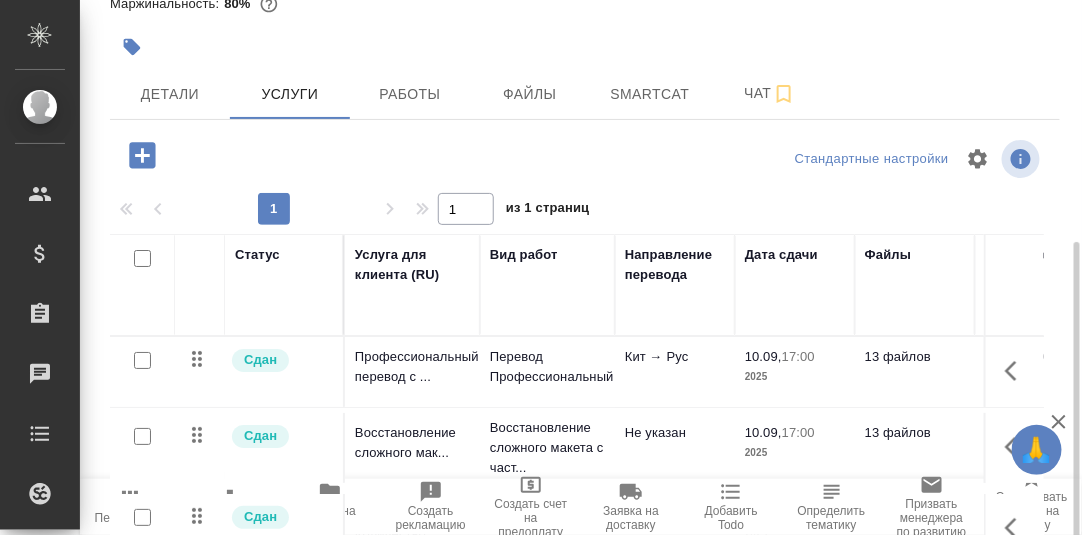 scroll, scrollTop: 304, scrollLeft: 0, axis: vertical 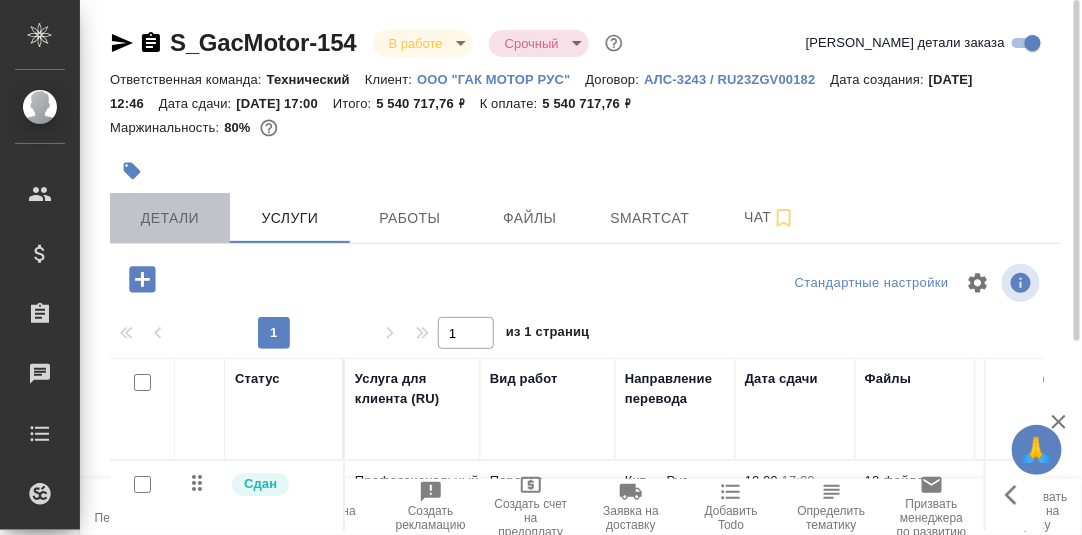 click on "Детали" at bounding box center [170, 218] 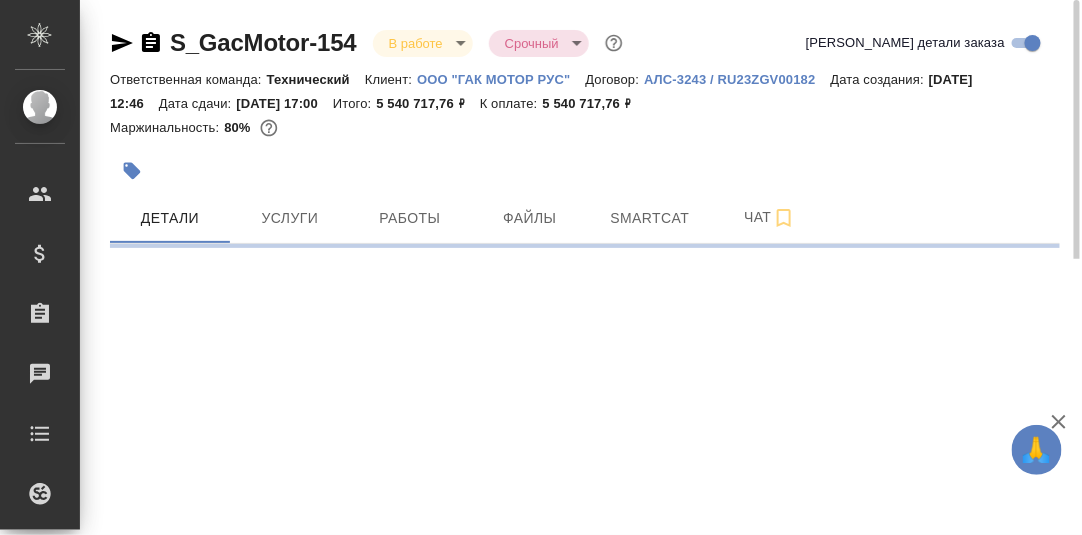 select on "RU" 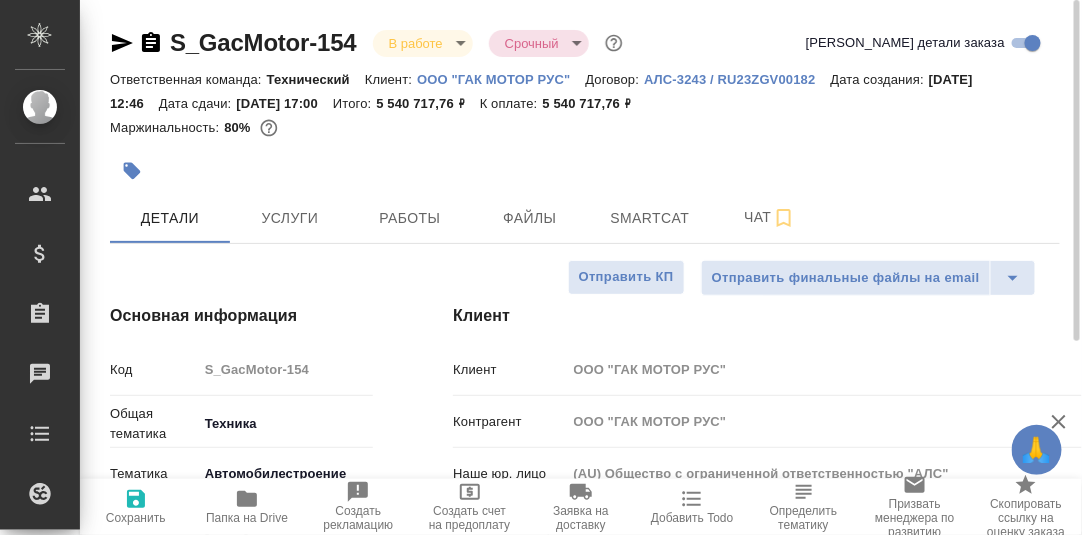 type on "x" 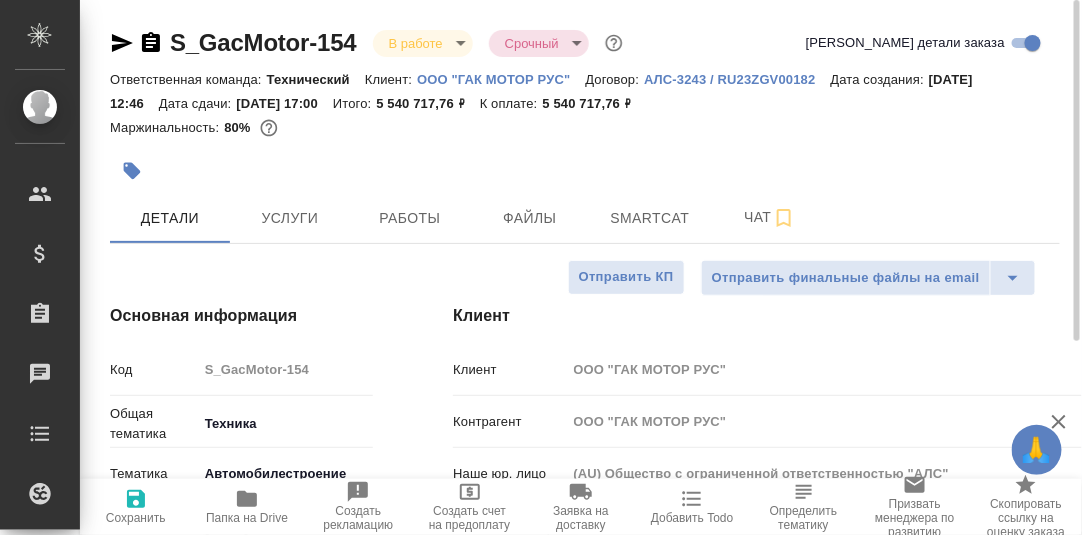 type on "x" 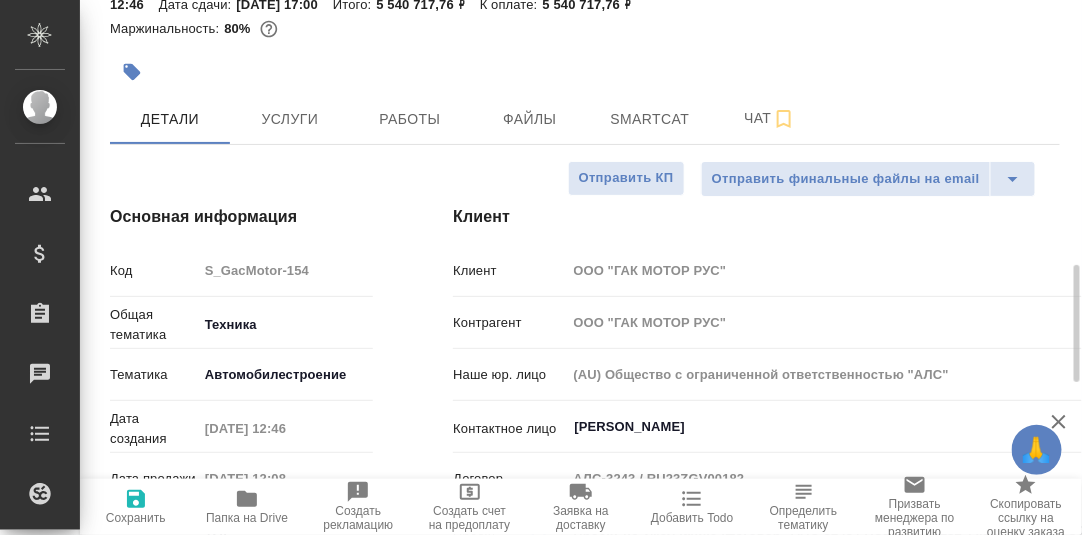 scroll, scrollTop: 499, scrollLeft: 0, axis: vertical 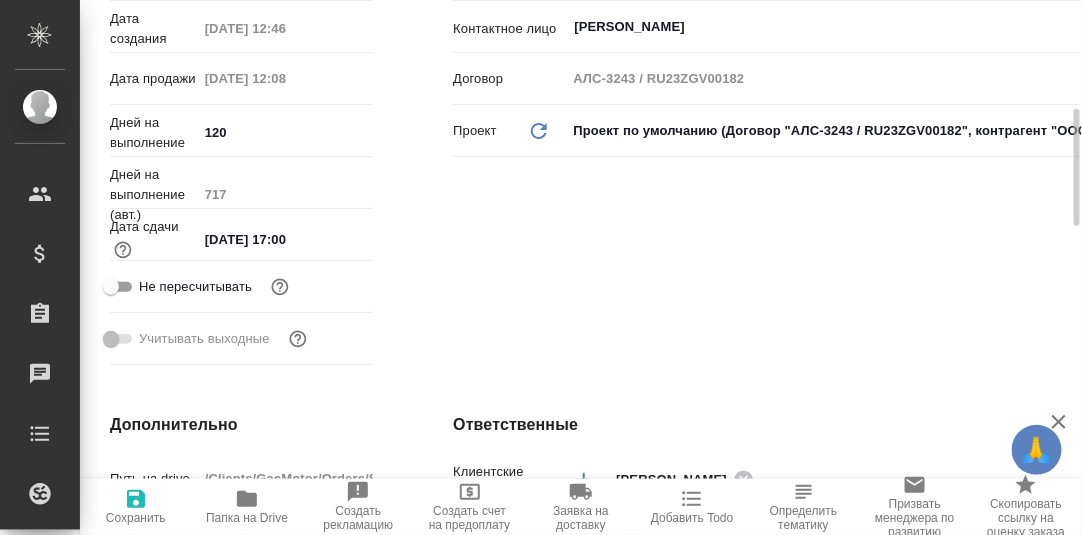 type on "x" 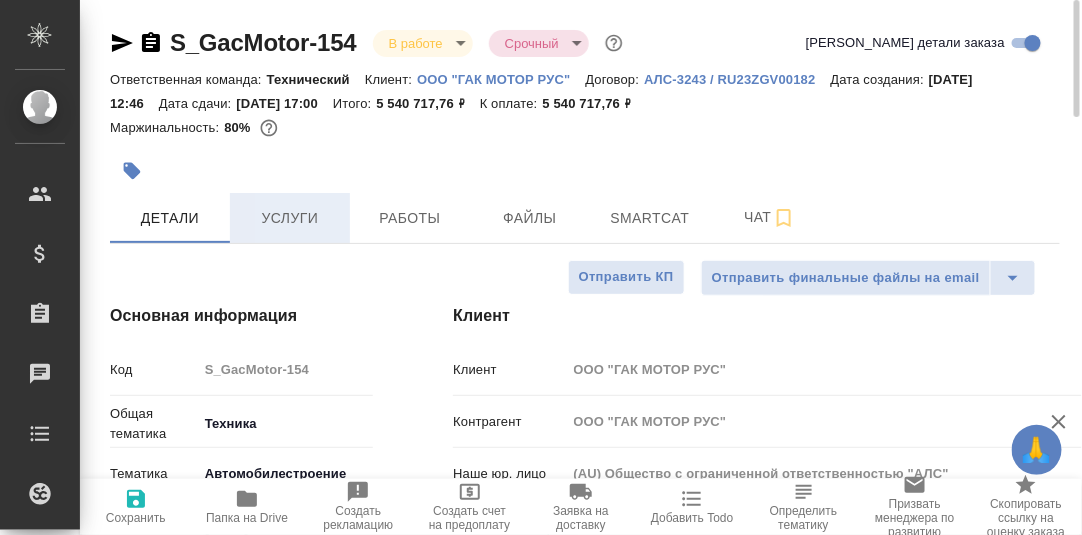 click on "Услуги" at bounding box center (290, 218) 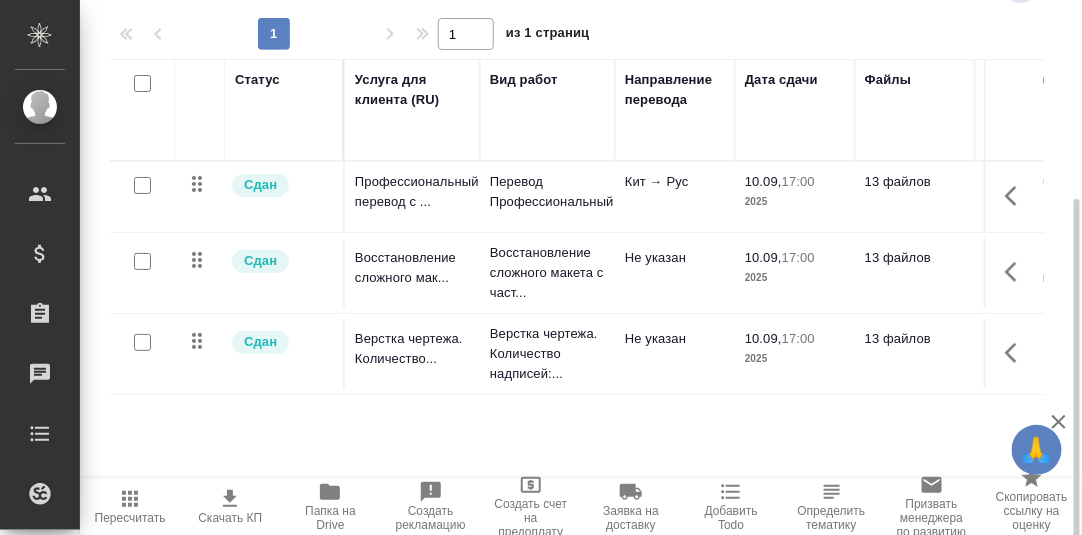 scroll, scrollTop: 304, scrollLeft: 0, axis: vertical 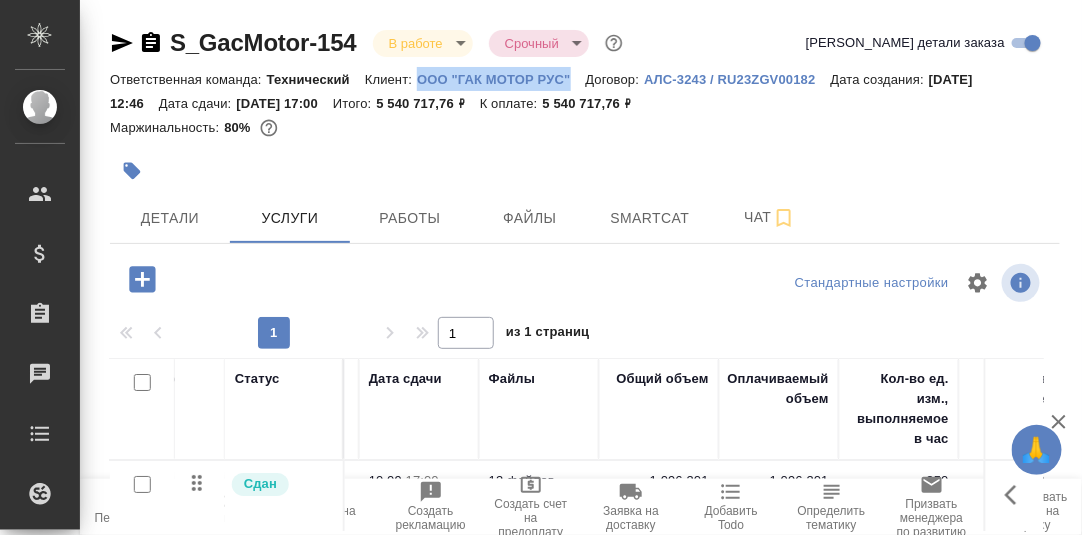 drag, startPoint x: 412, startPoint y: 75, endPoint x: 571, endPoint y: 82, distance: 159.154 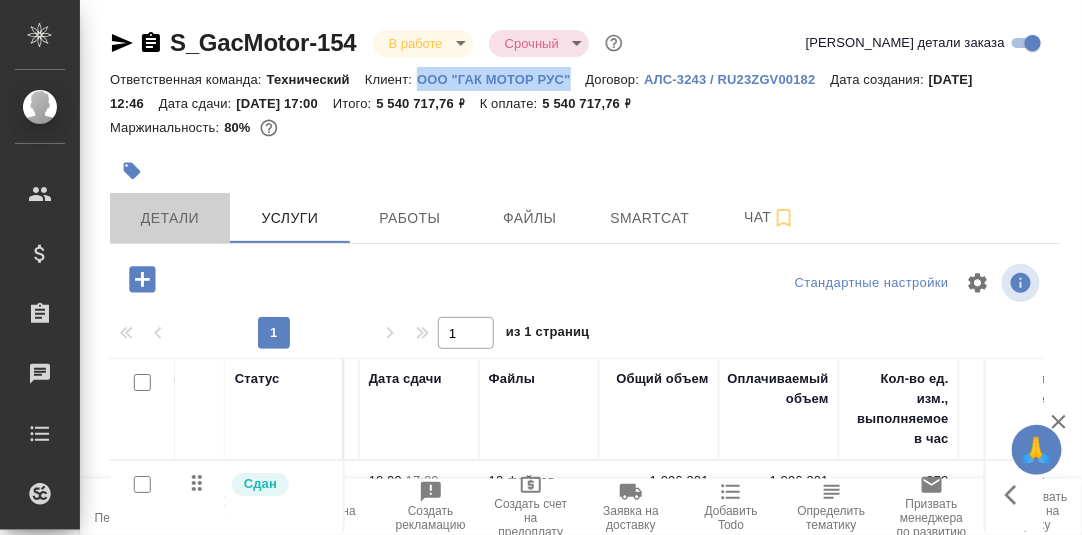 drag, startPoint x: 170, startPoint y: 221, endPoint x: 525, endPoint y: 289, distance: 361.454 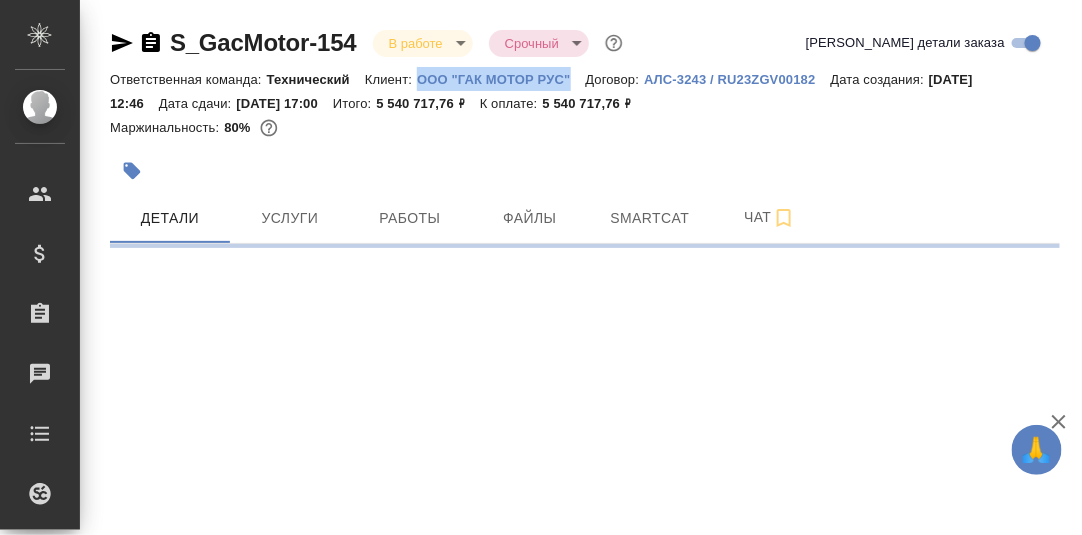 select on "RU" 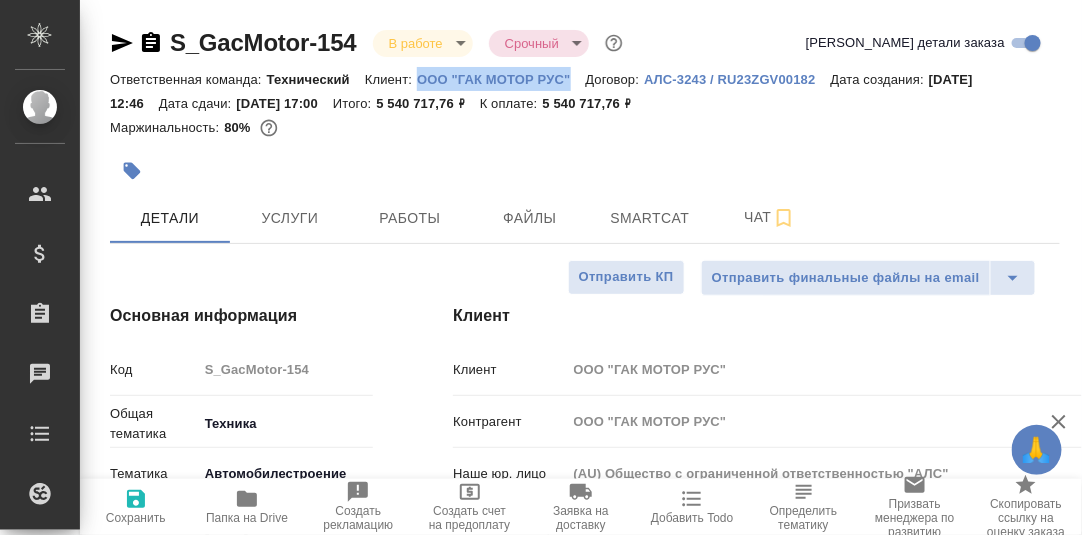 type on "x" 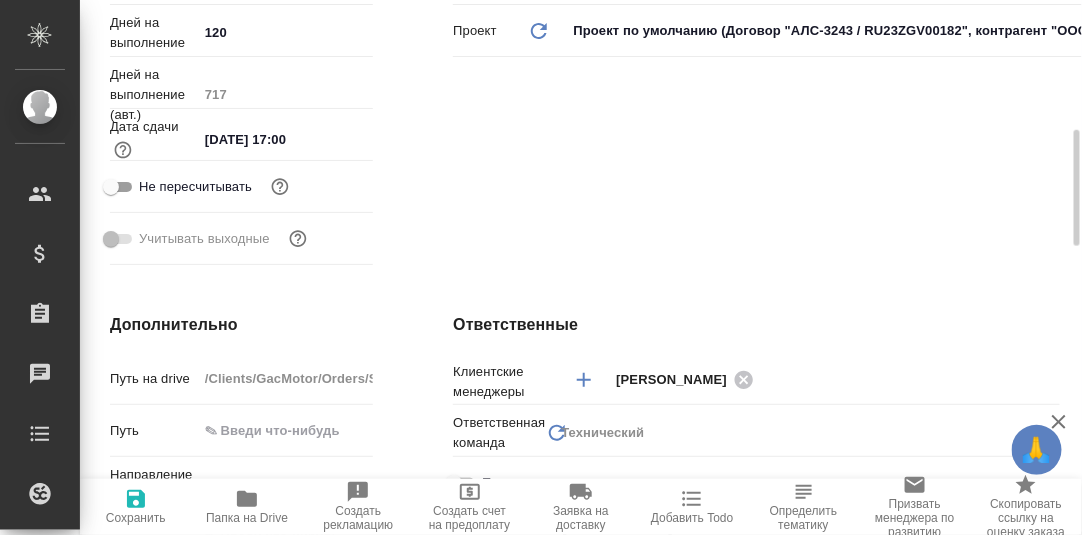 scroll, scrollTop: 798, scrollLeft: 0, axis: vertical 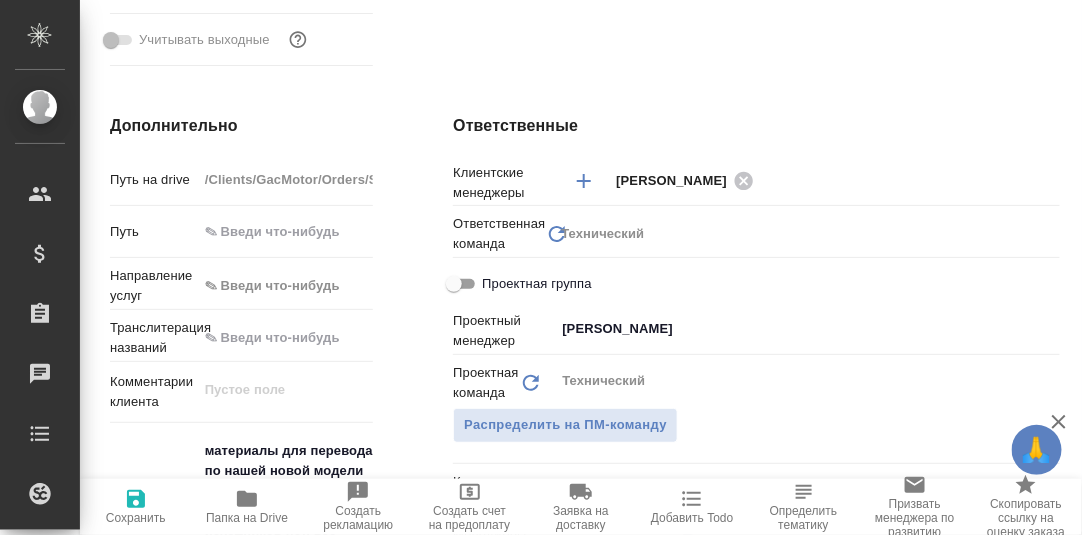 type on "x" 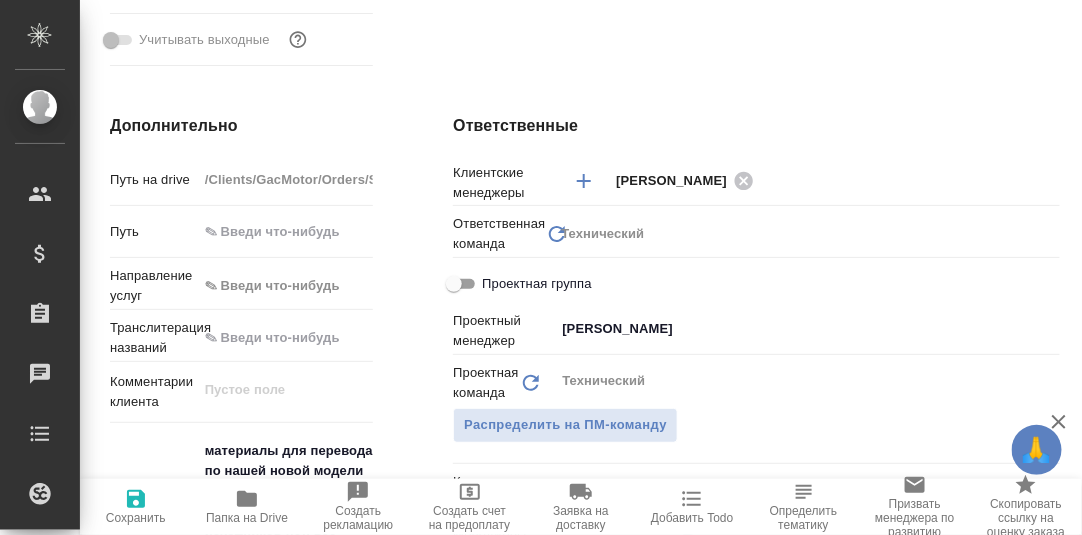 type on "x" 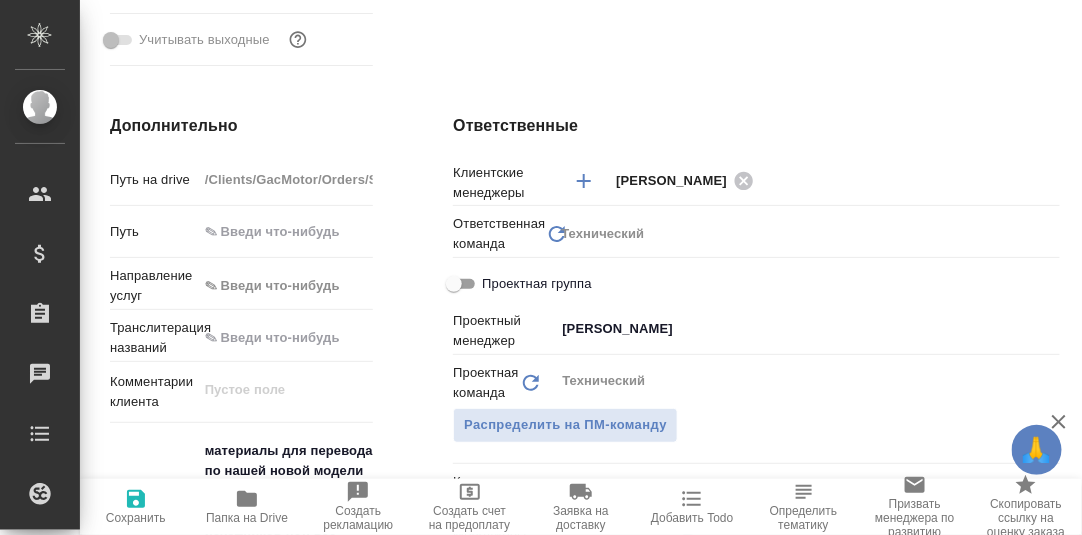 type on "x" 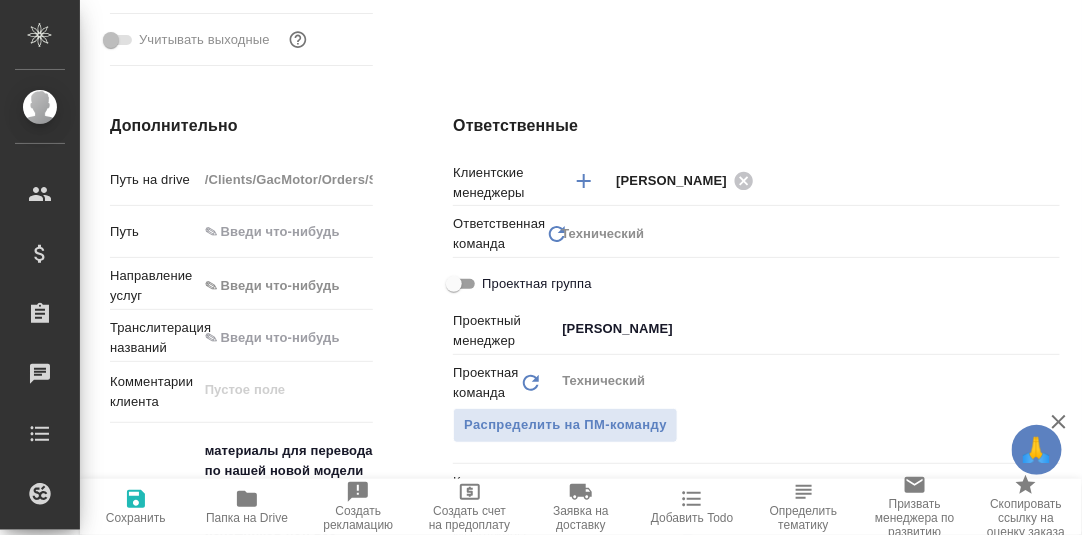 type on "x" 